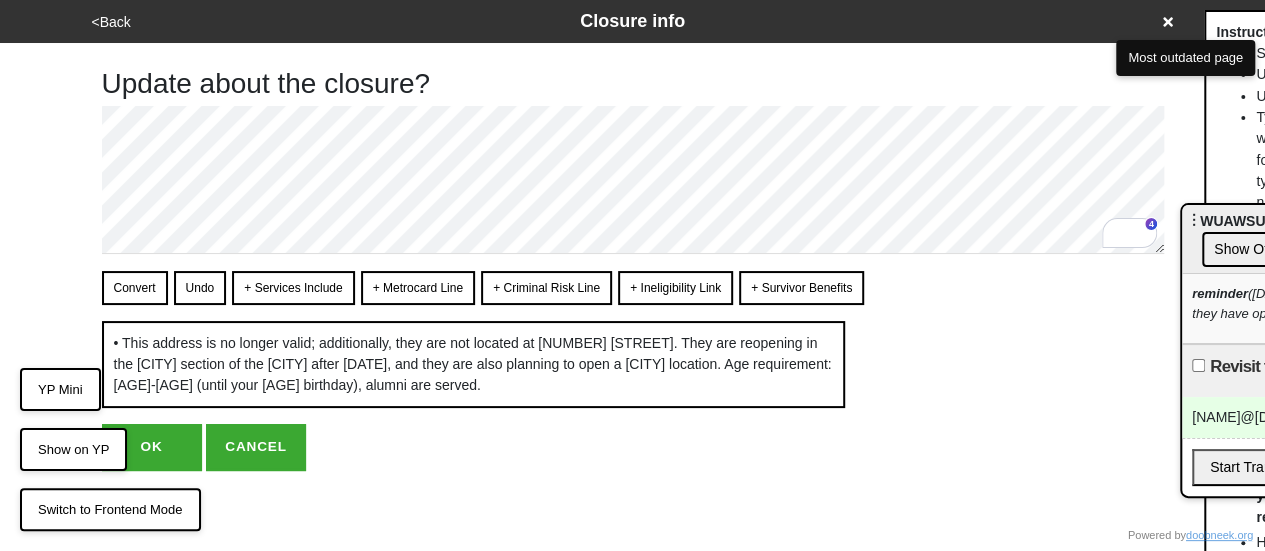 scroll, scrollTop: 0, scrollLeft: 0, axis: both 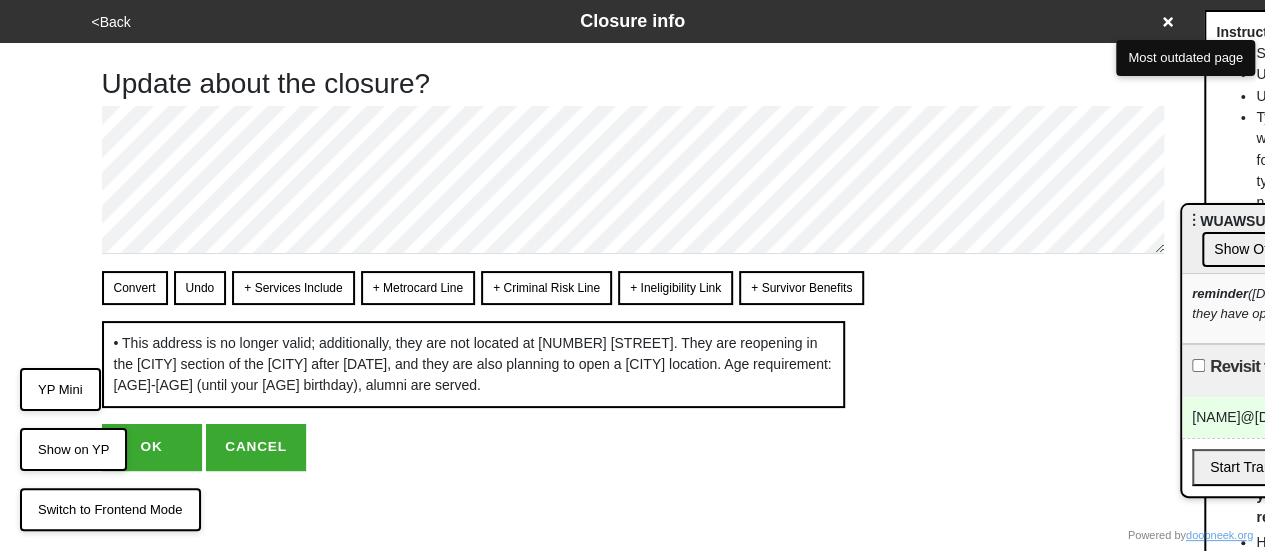 click on "OK" at bounding box center [152, 447] 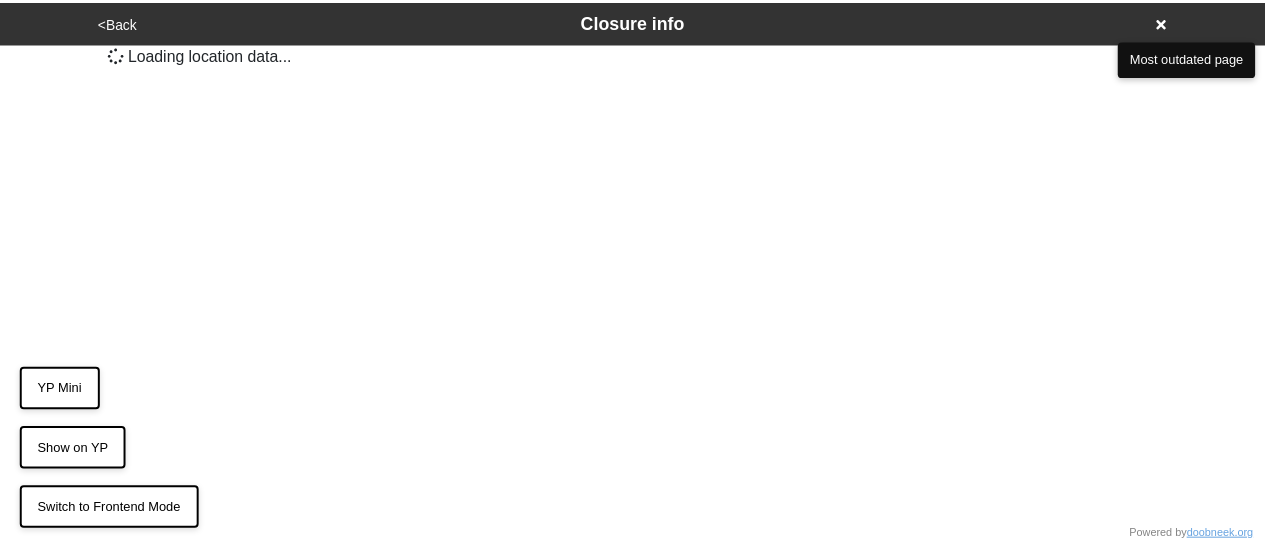 scroll, scrollTop: 0, scrollLeft: 0, axis: both 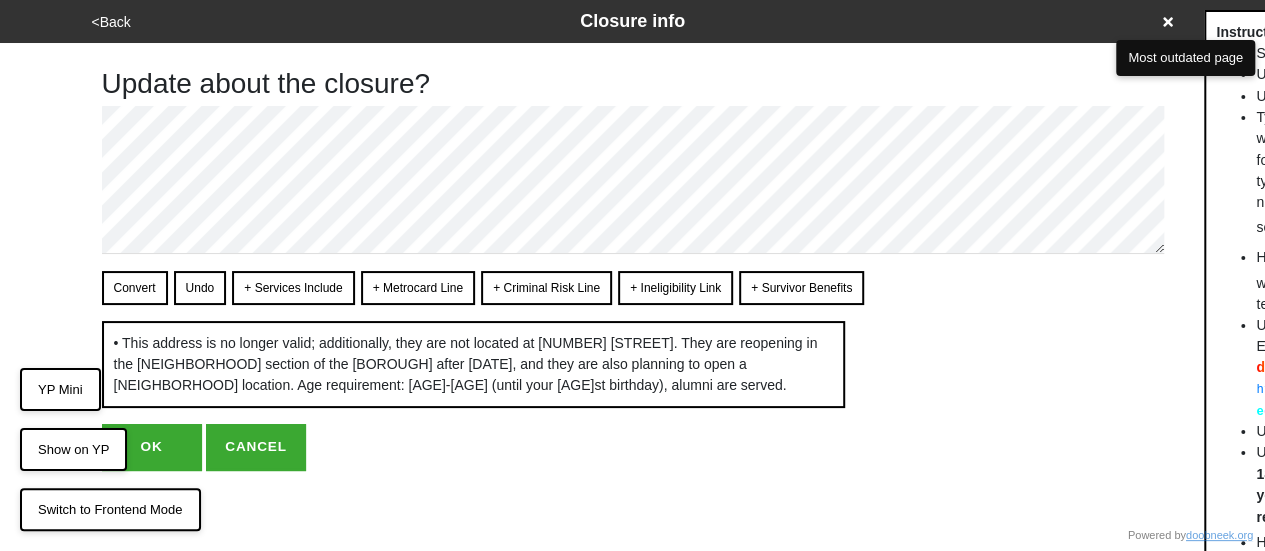 click on "OK" at bounding box center (152, 447) 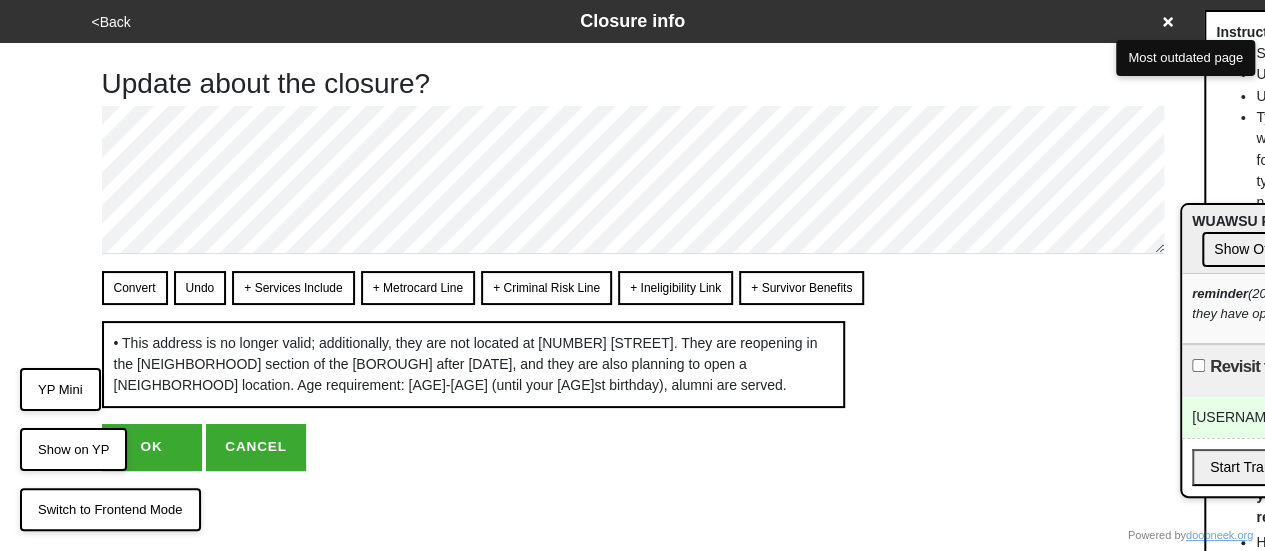 click on "OK" at bounding box center (152, 447) 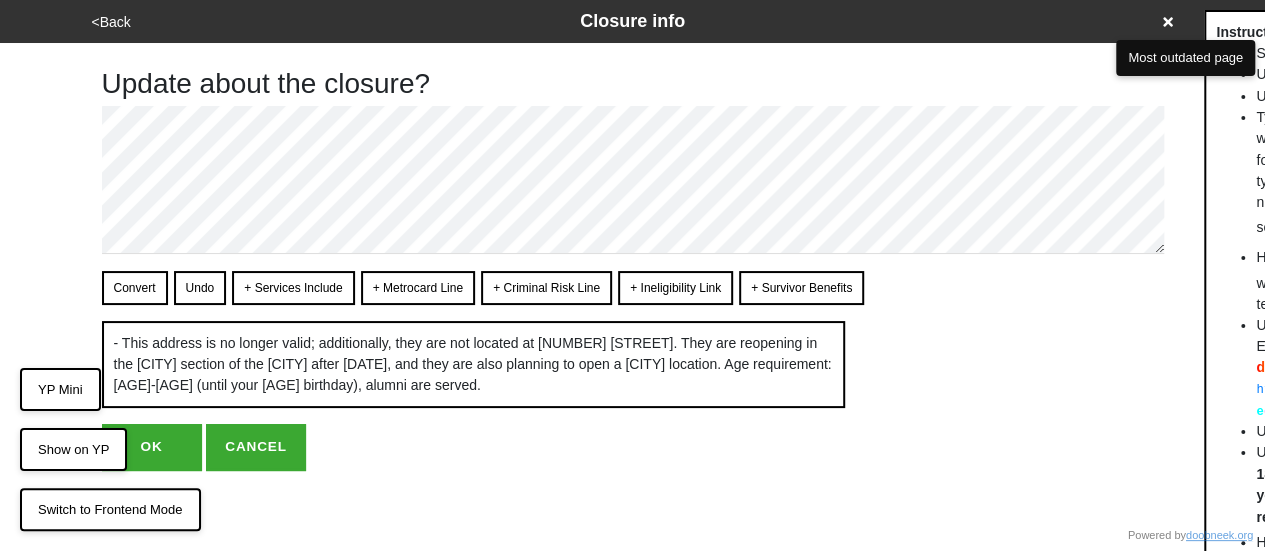scroll, scrollTop: 0, scrollLeft: 0, axis: both 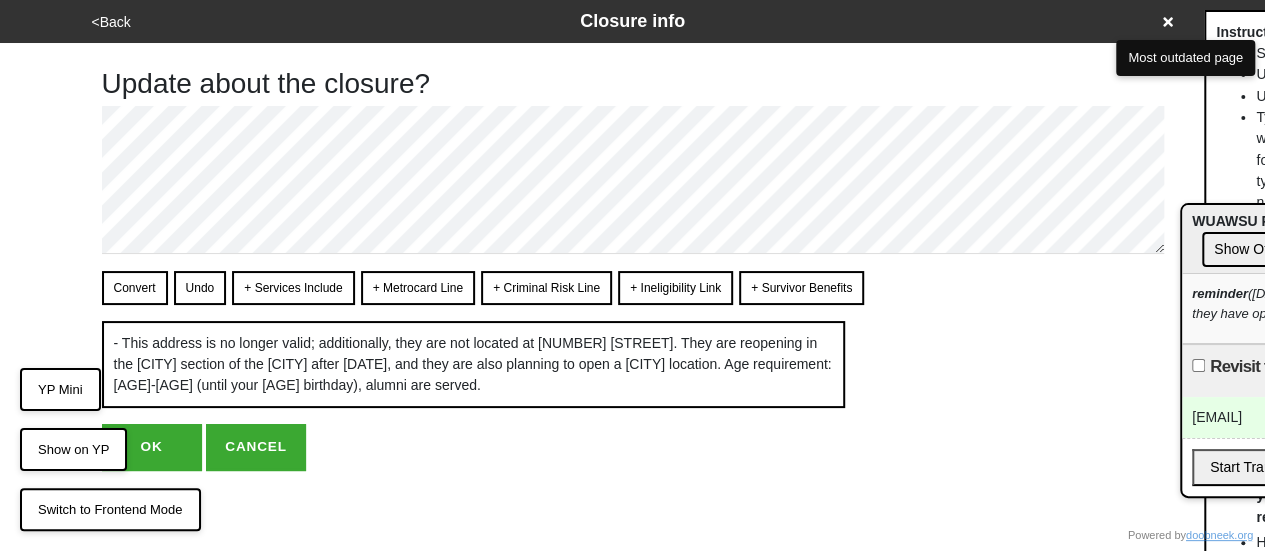click on "OK" at bounding box center [152, 447] 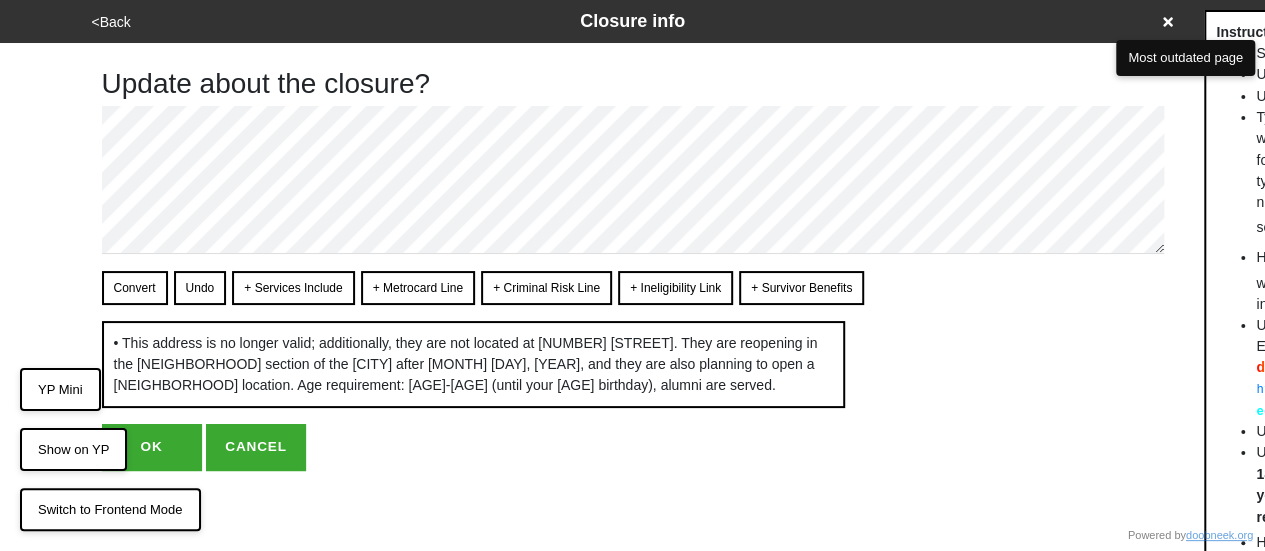 scroll, scrollTop: 0, scrollLeft: 0, axis: both 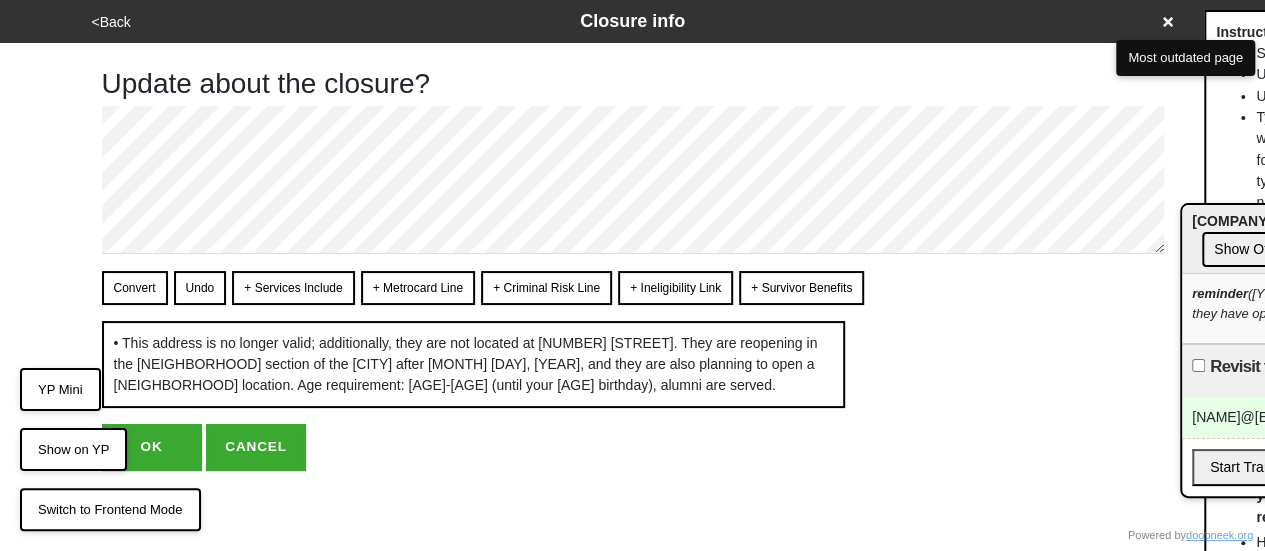 click on "OK" at bounding box center (152, 447) 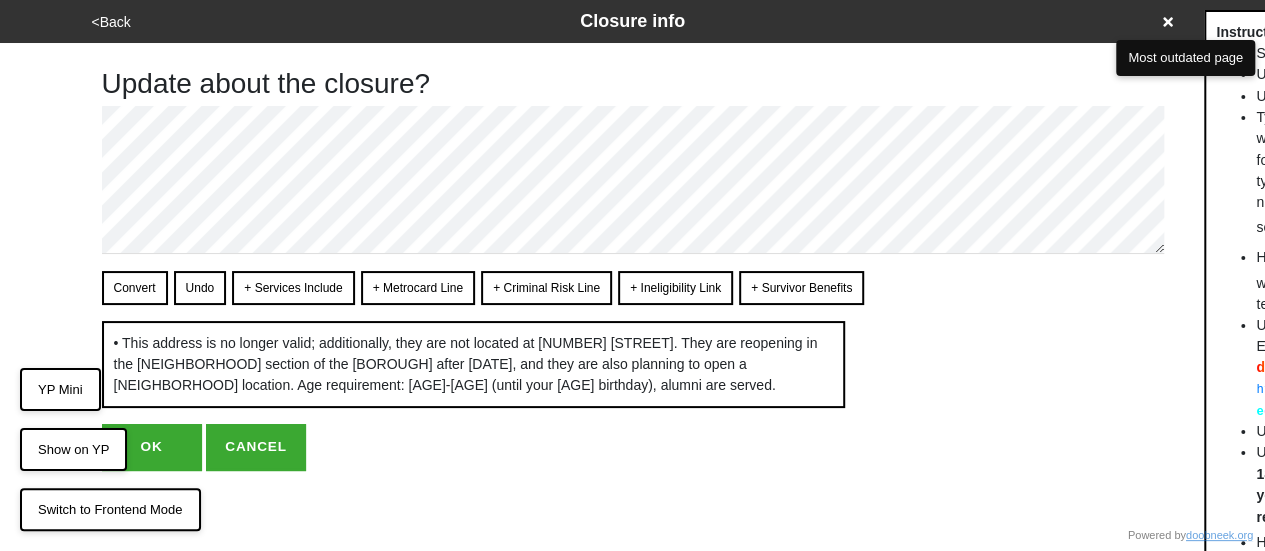 scroll, scrollTop: 0, scrollLeft: 0, axis: both 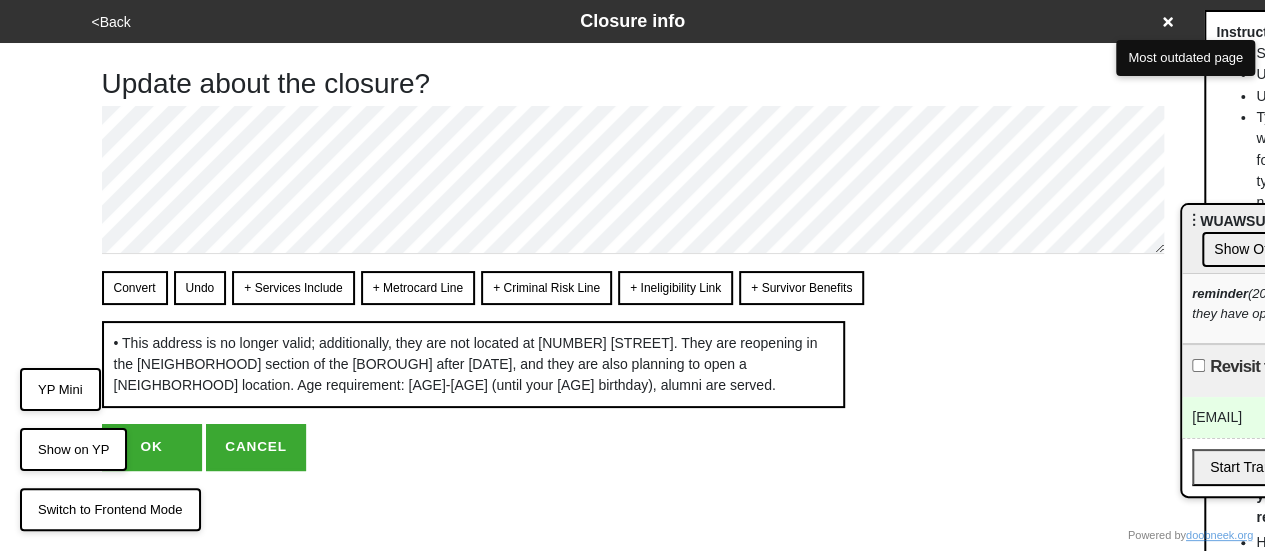 click on "OK" at bounding box center [152, 447] 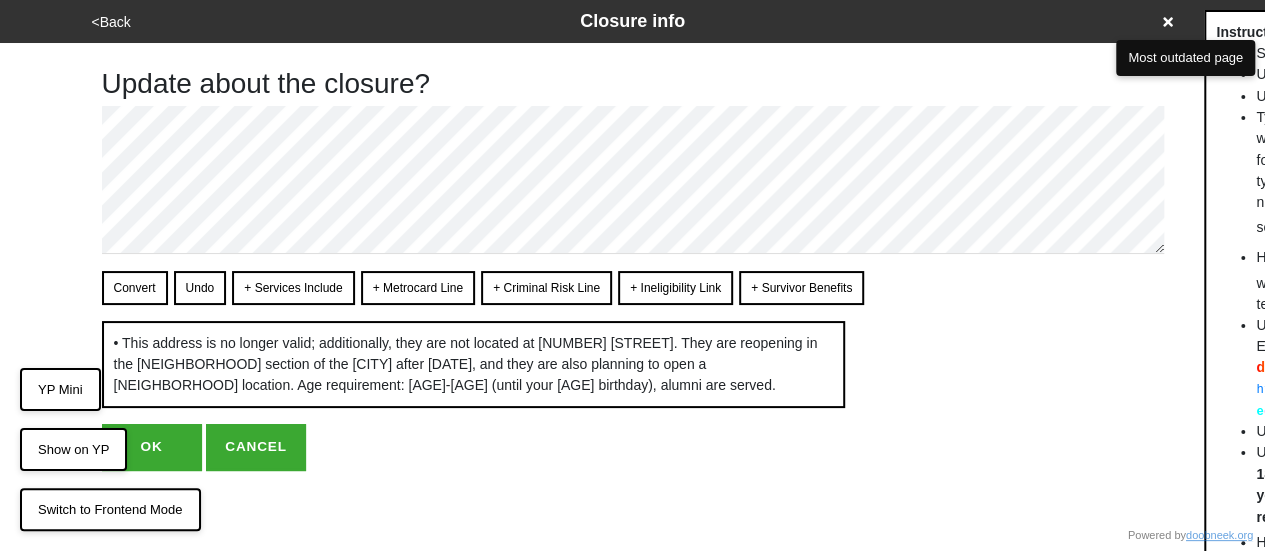 scroll, scrollTop: 0, scrollLeft: 0, axis: both 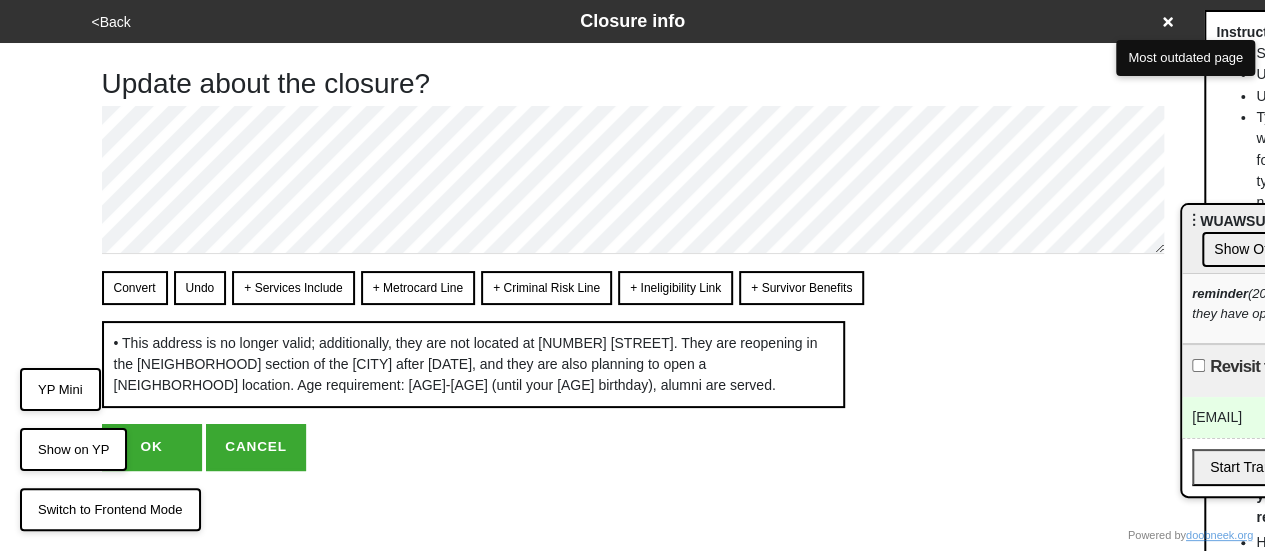 click on "OK" at bounding box center [152, 447] 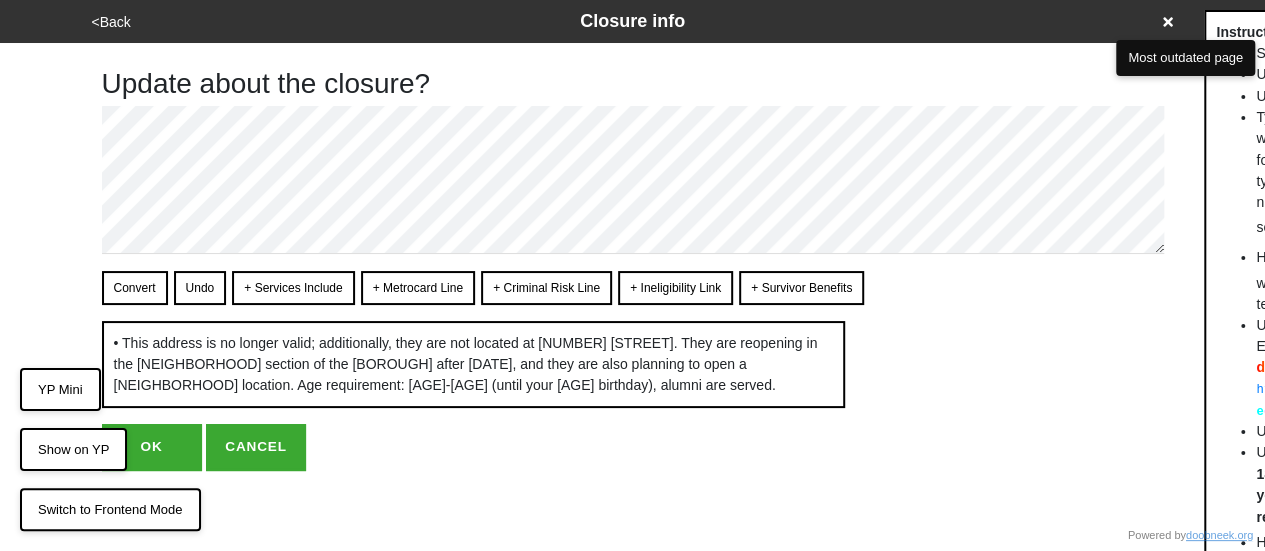 scroll, scrollTop: 0, scrollLeft: 0, axis: both 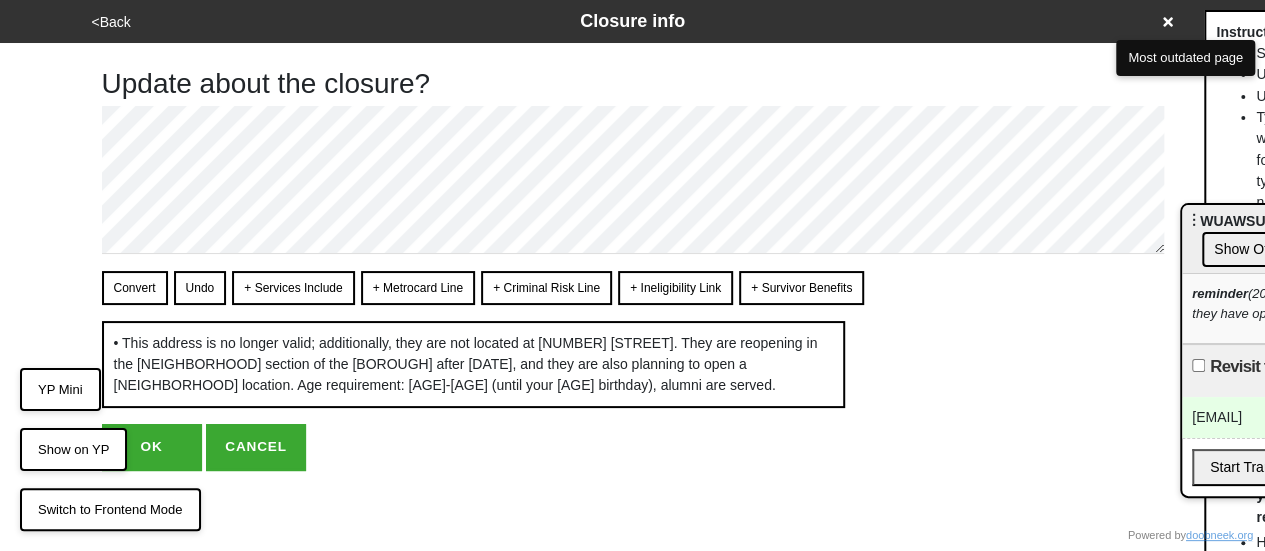 click on "OK" at bounding box center (152, 447) 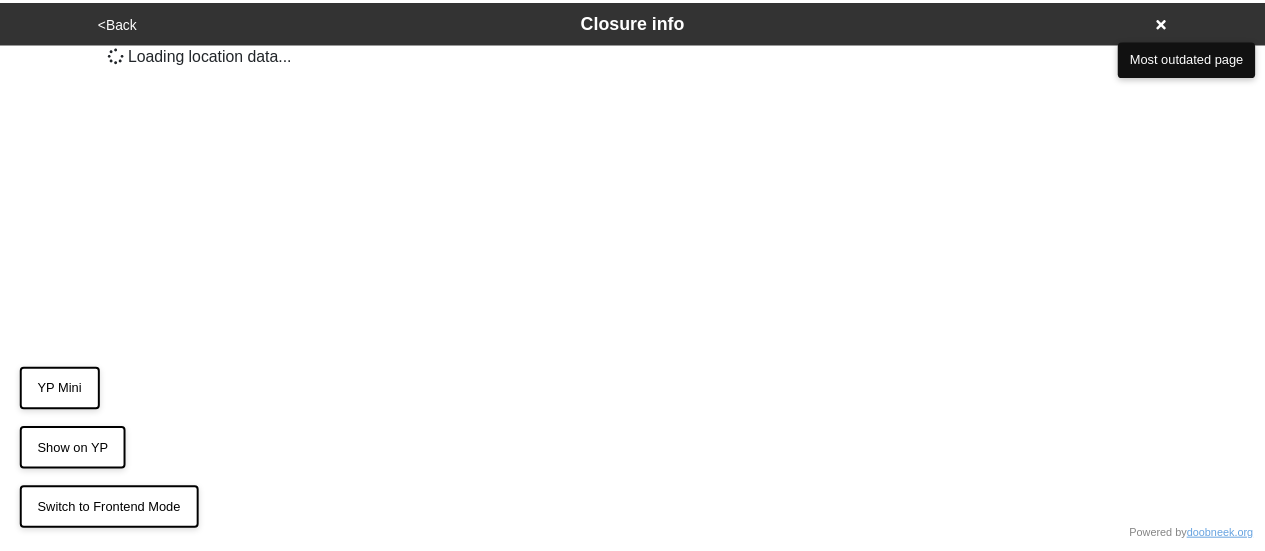 scroll, scrollTop: 0, scrollLeft: 0, axis: both 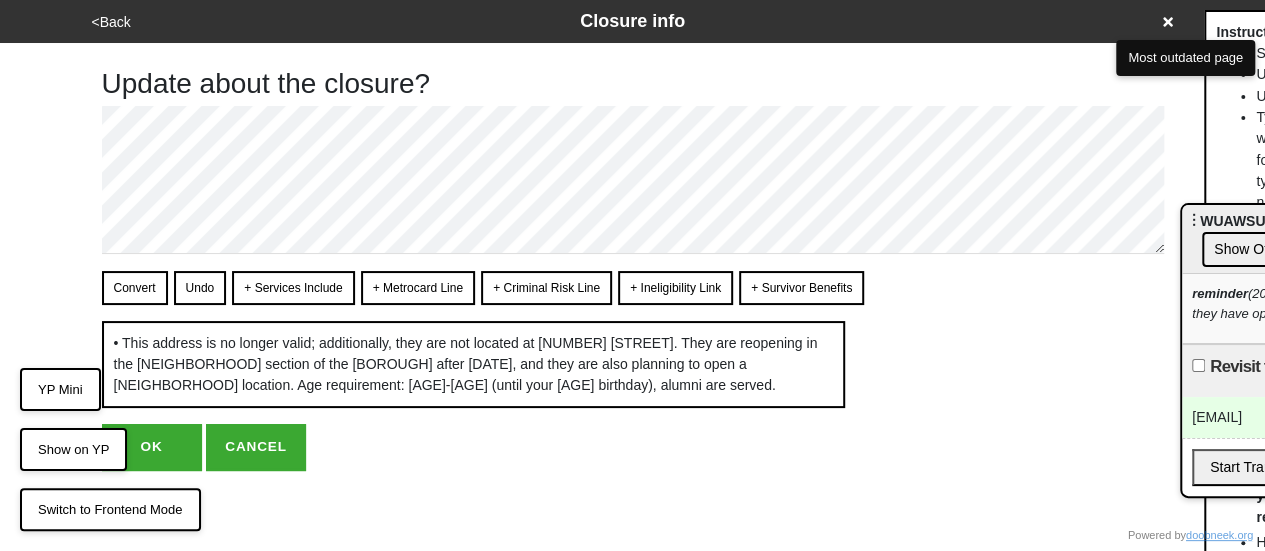 click on "OK" at bounding box center (152, 447) 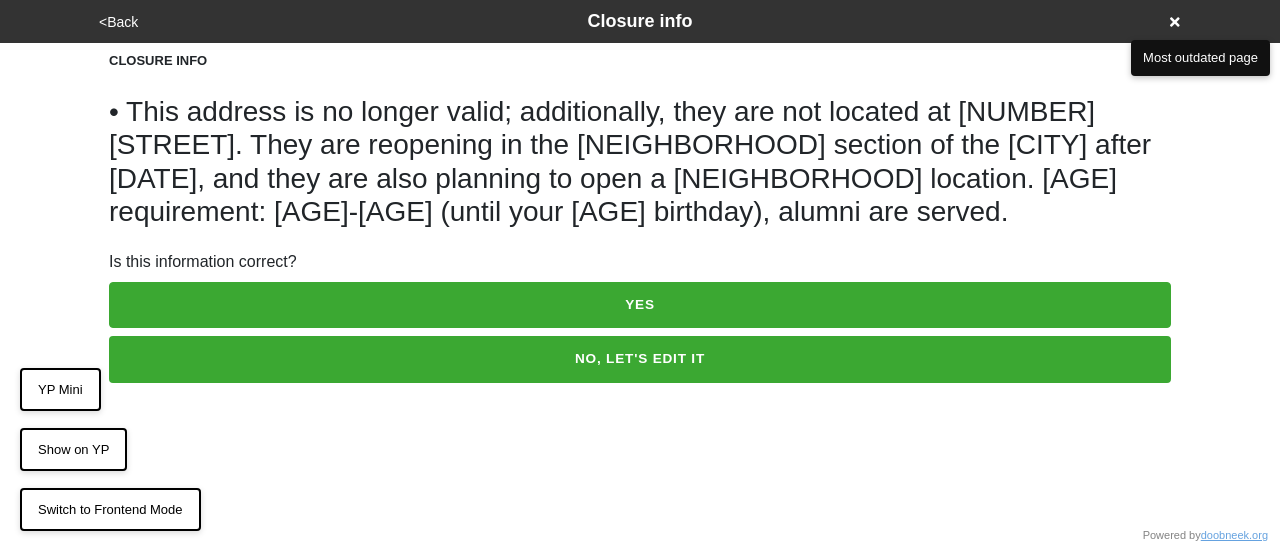 scroll, scrollTop: 0, scrollLeft: 0, axis: both 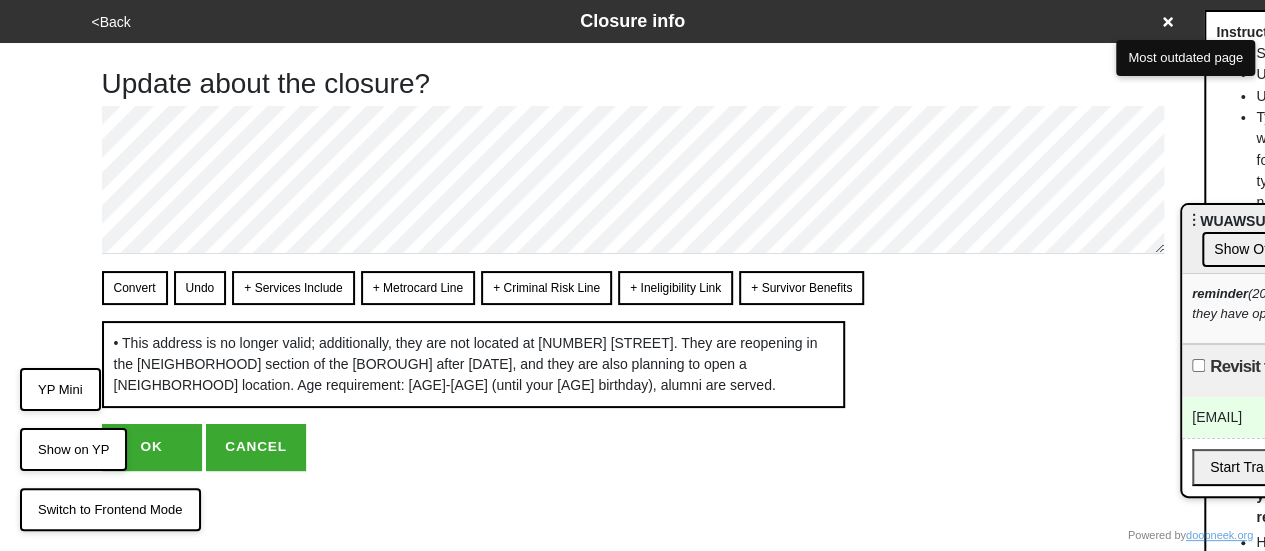 click on "OK" at bounding box center (152, 447) 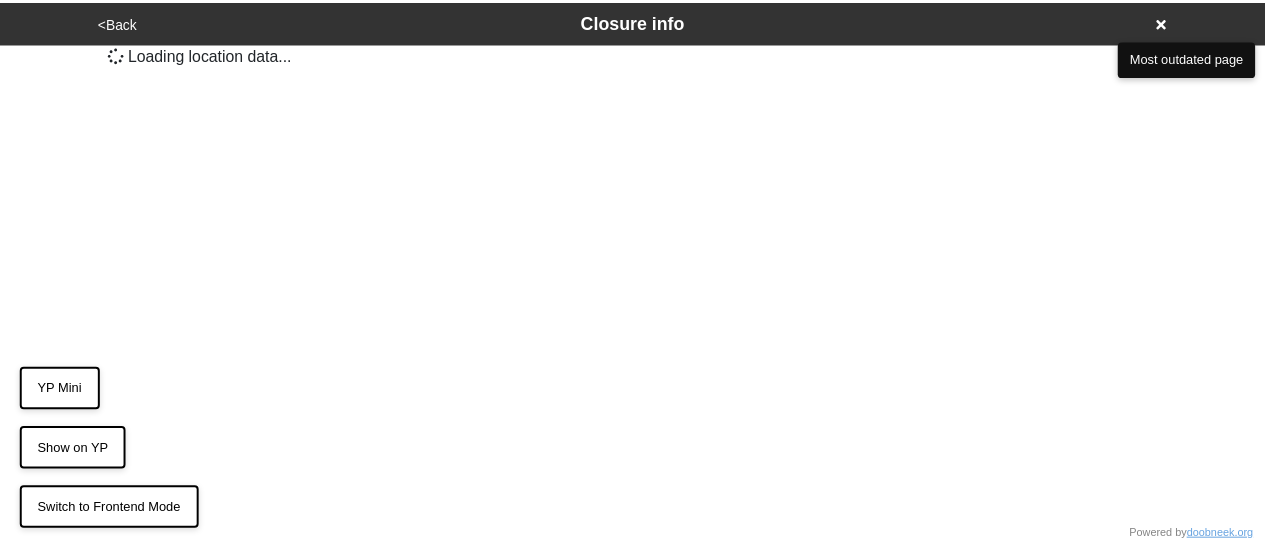 scroll, scrollTop: 0, scrollLeft: 0, axis: both 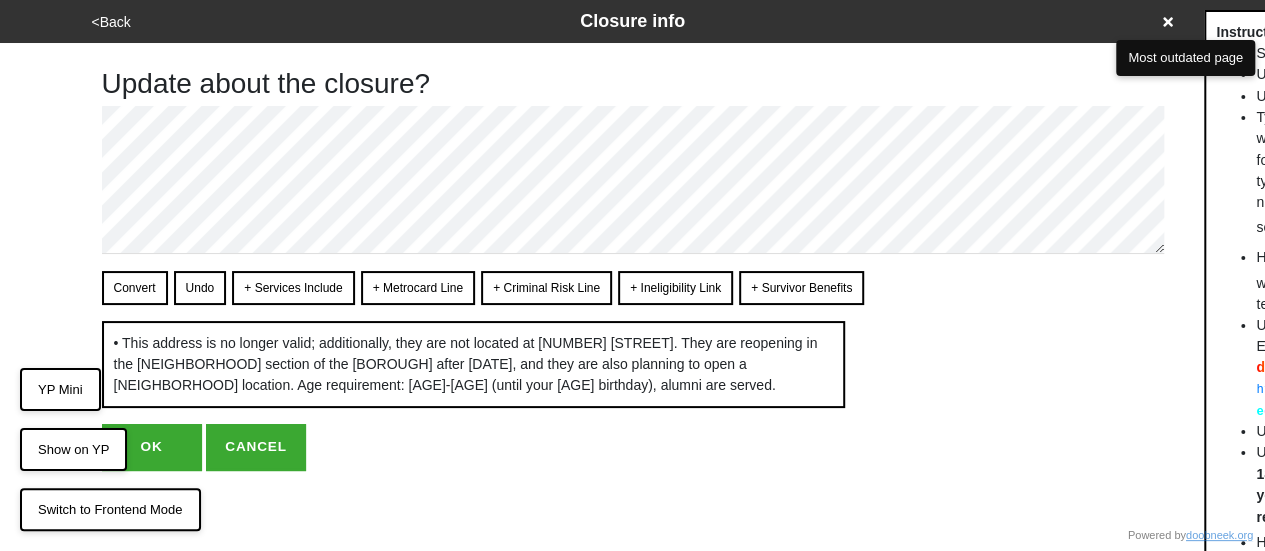 click on "OK" at bounding box center (152, 447) 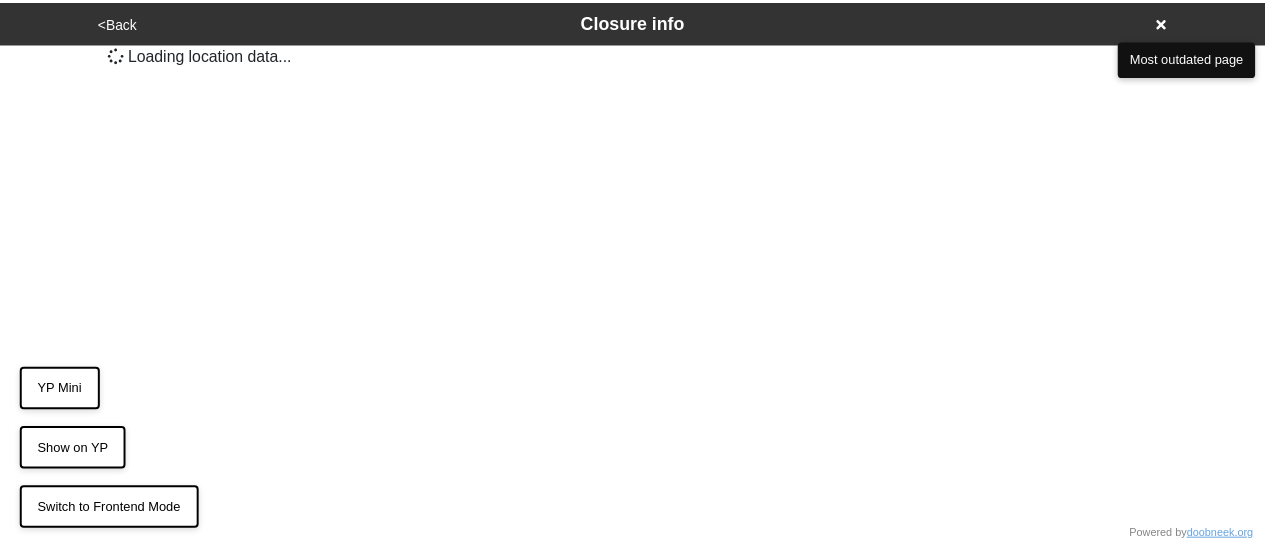 scroll, scrollTop: 0, scrollLeft: 0, axis: both 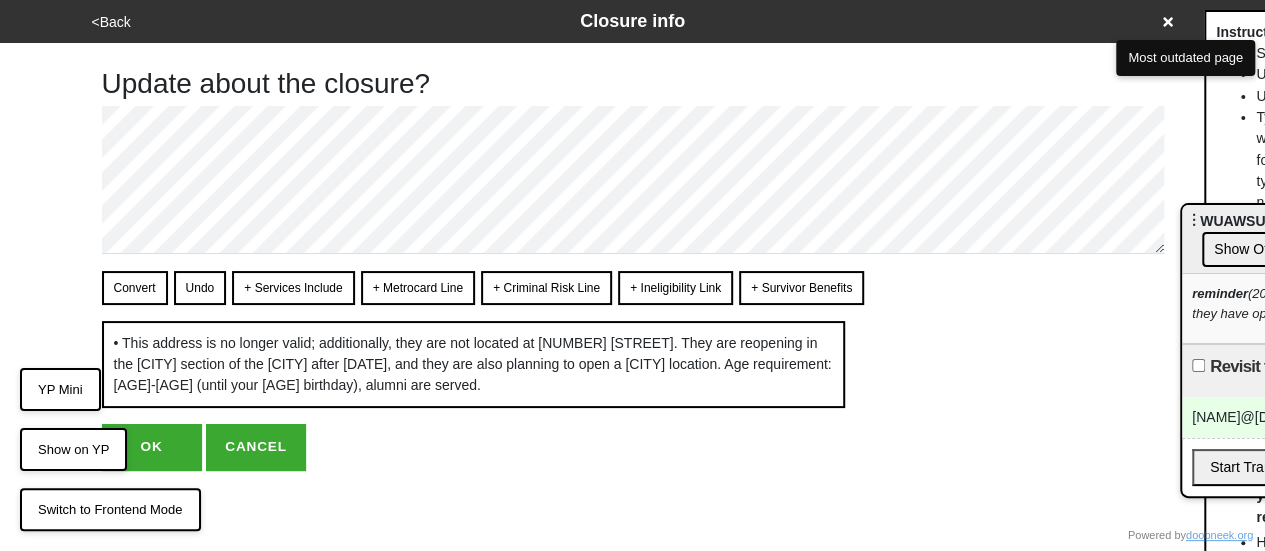 click on "OK" at bounding box center [152, 447] 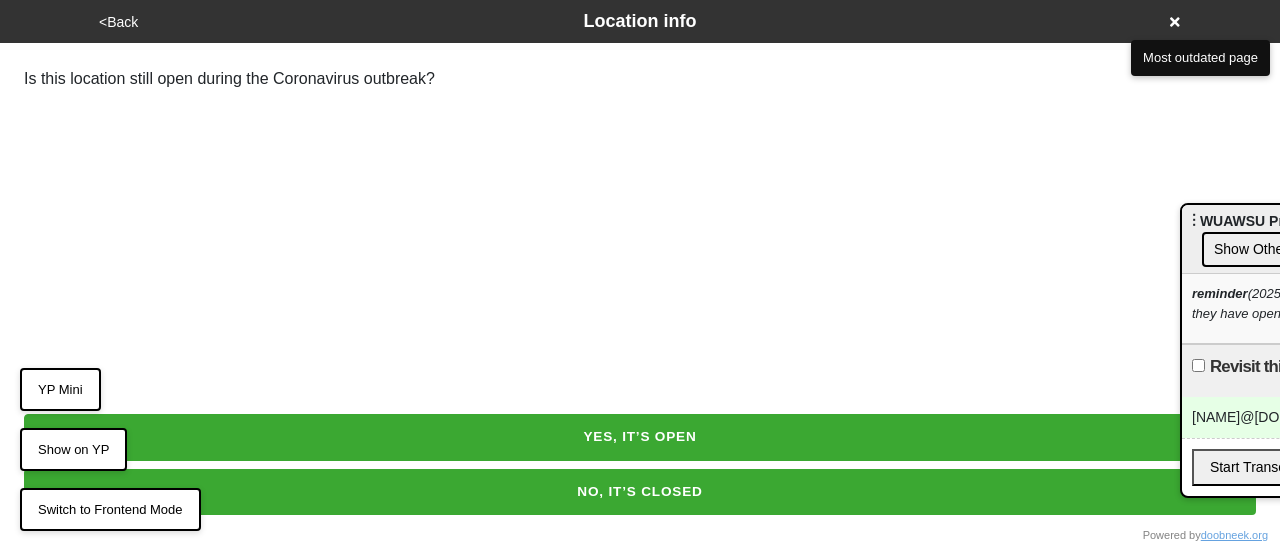 click on "YES, IT’S OPEN" at bounding box center (640, 437) 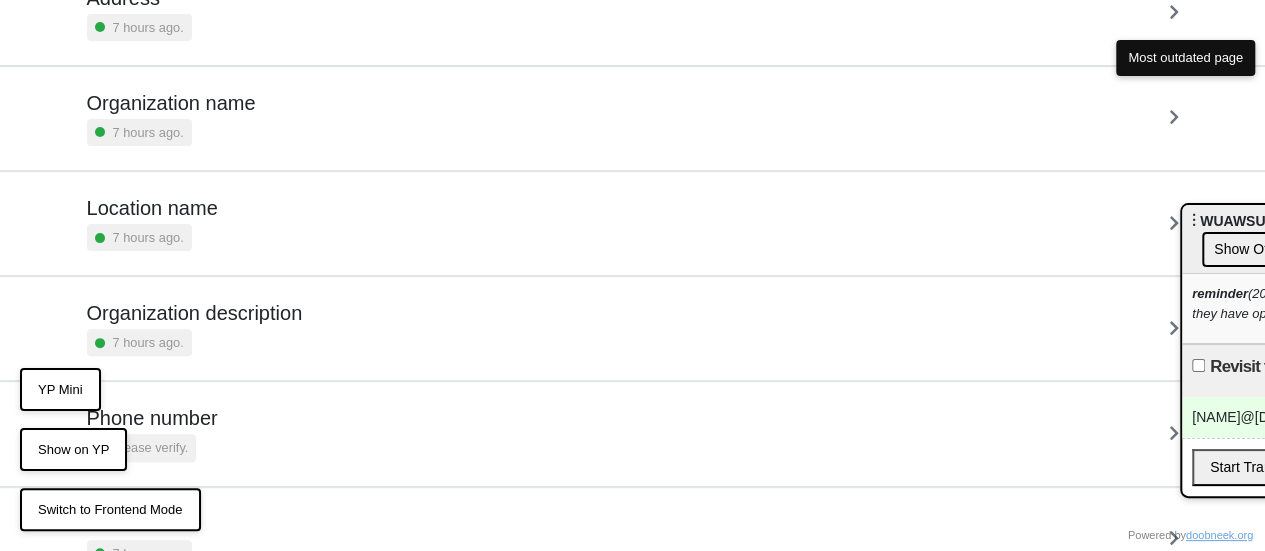 scroll, scrollTop: 275, scrollLeft: 0, axis: vertical 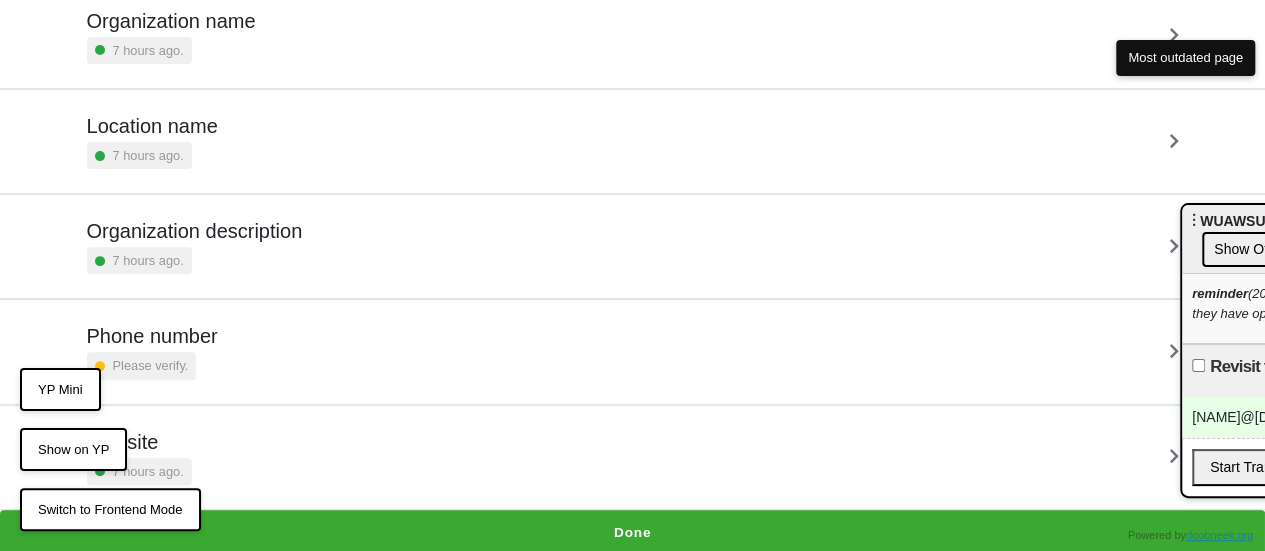 click on "Done" at bounding box center (632, 533) 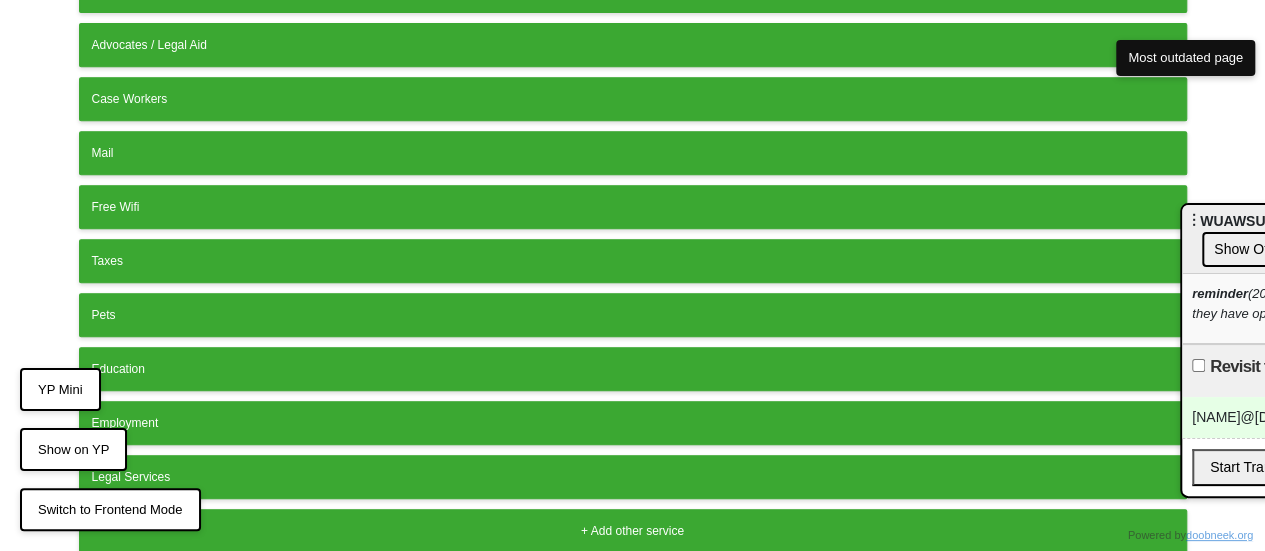 scroll, scrollTop: 502, scrollLeft: 0, axis: vertical 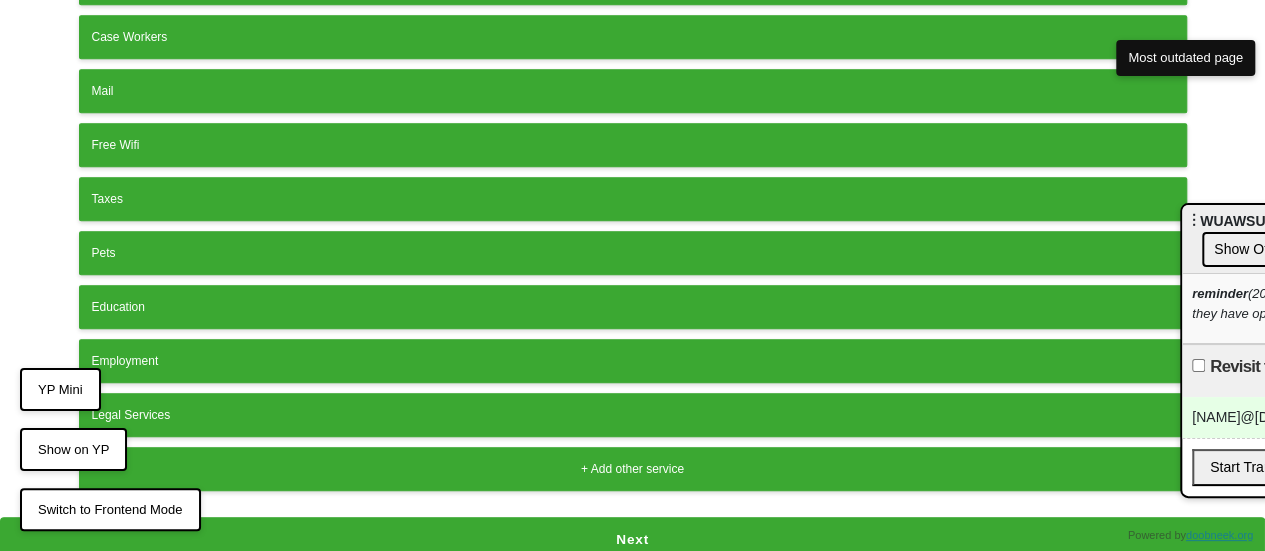 click on "Next" at bounding box center (632, 540) 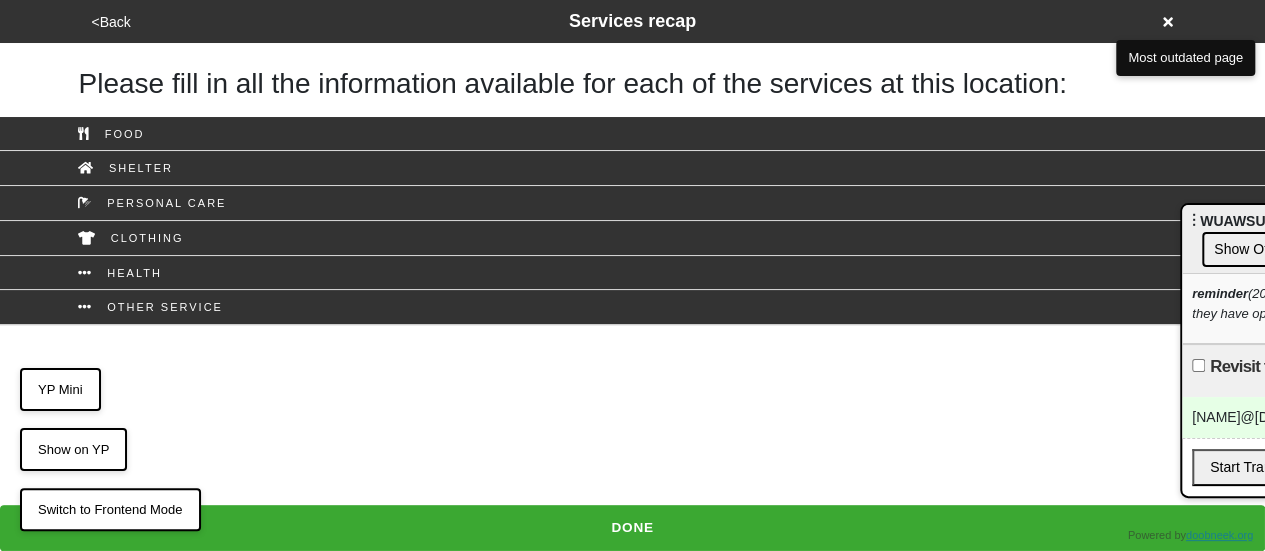 scroll, scrollTop: 0, scrollLeft: 0, axis: both 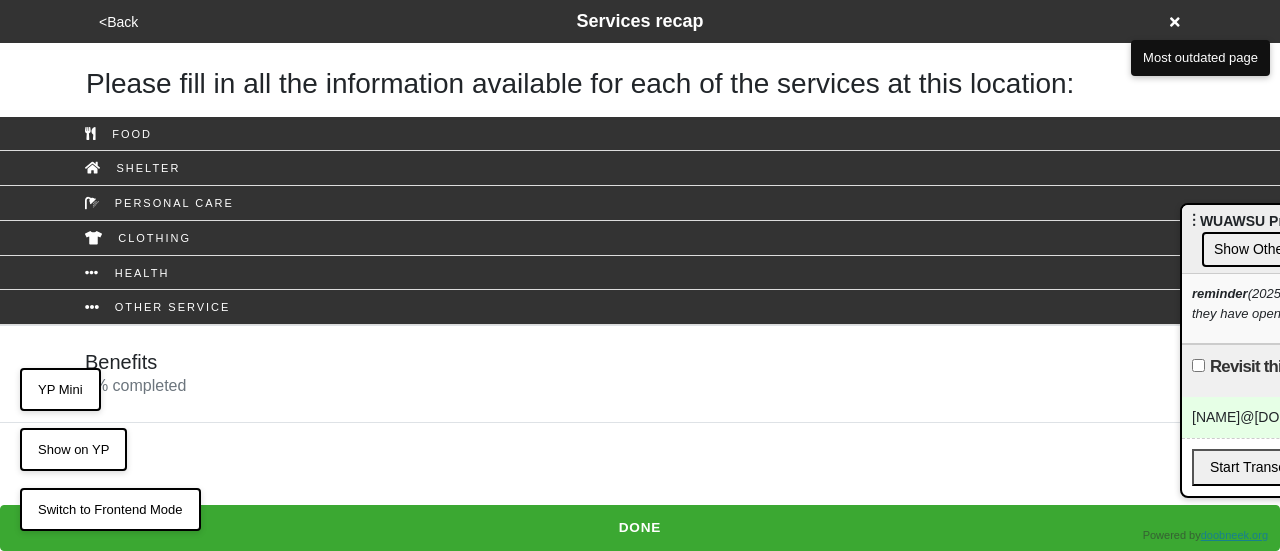 click on "Benefits 0 % completed" at bounding box center (640, 374) 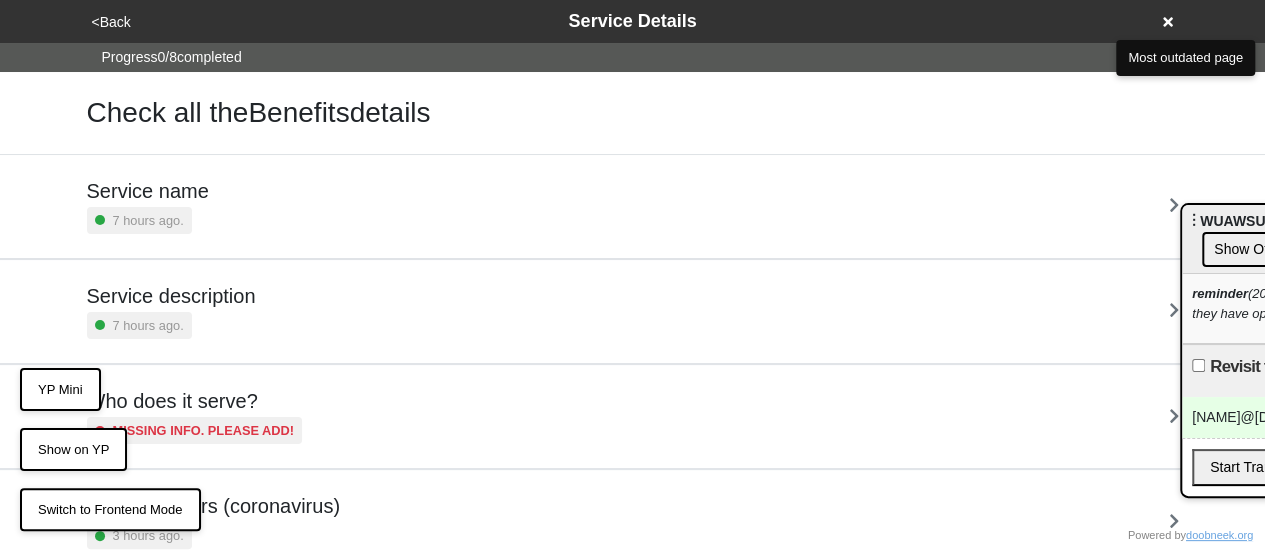 click on "<Back Service Details" at bounding box center [633, 21] 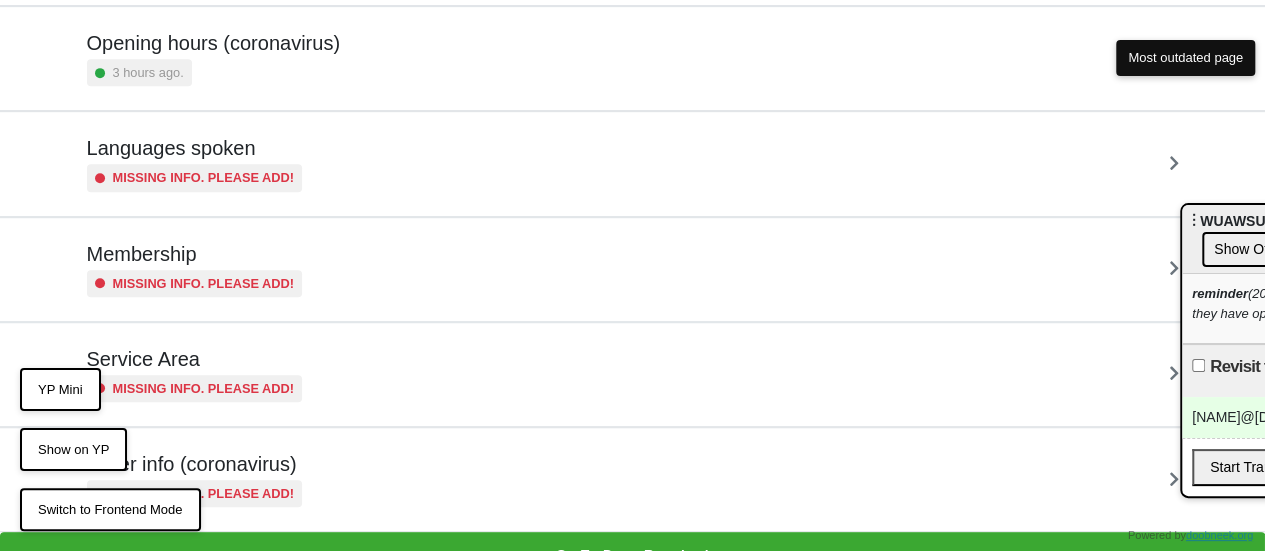 scroll, scrollTop: 484, scrollLeft: 0, axis: vertical 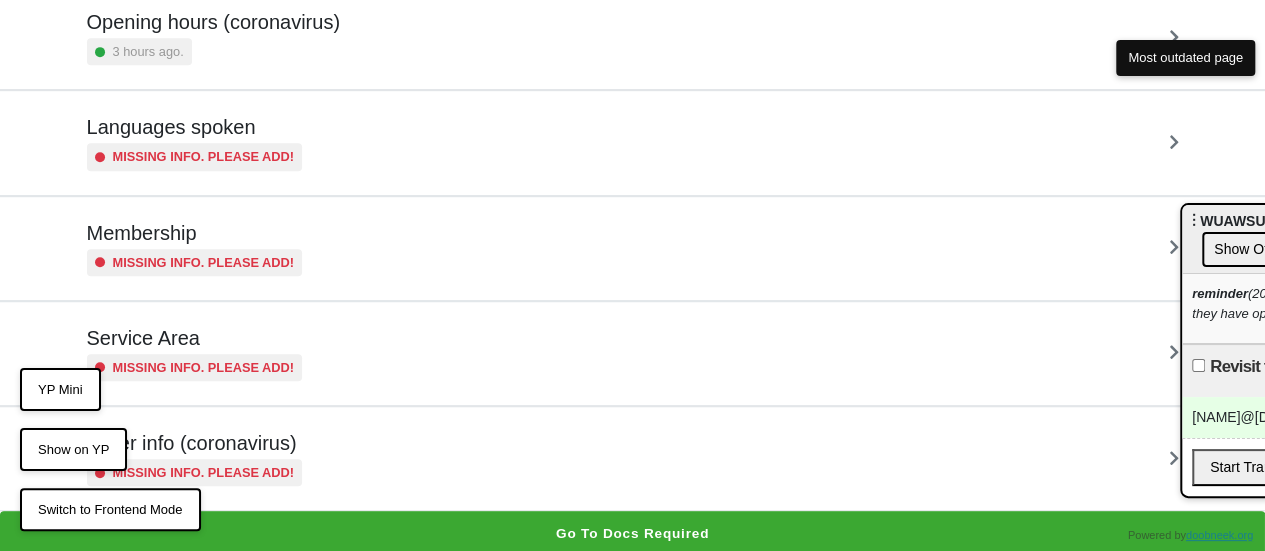 click on "Other info (coronavirus) Missing info. Please add!" at bounding box center [633, 458] 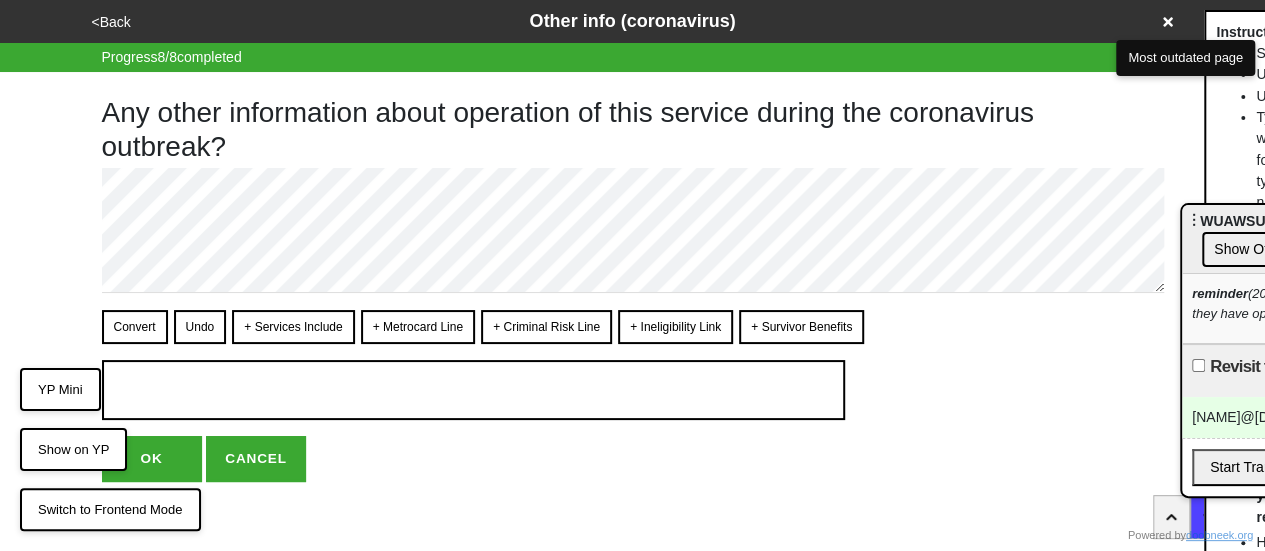click on "OK" at bounding box center [152, 459] 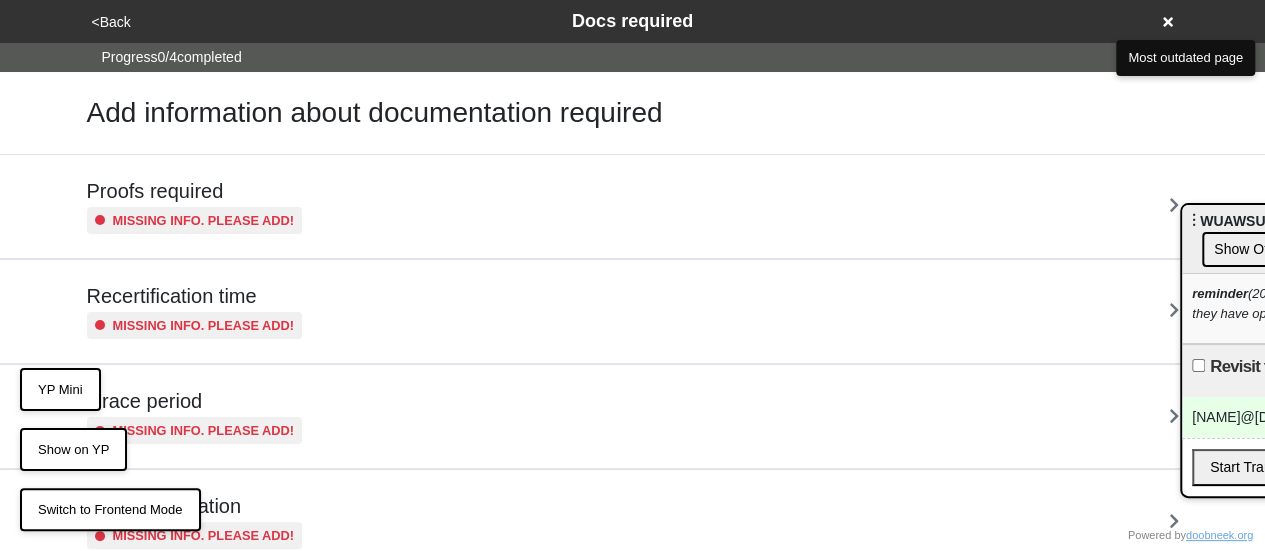 click on "<Back" at bounding box center [111, 22] 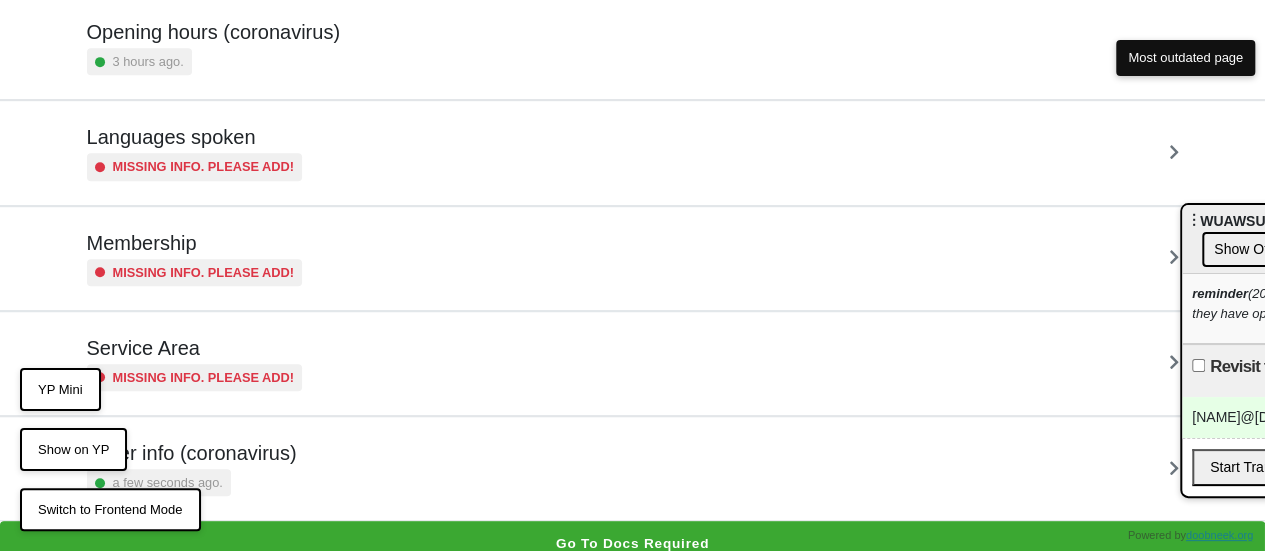 scroll, scrollTop: 484, scrollLeft: 0, axis: vertical 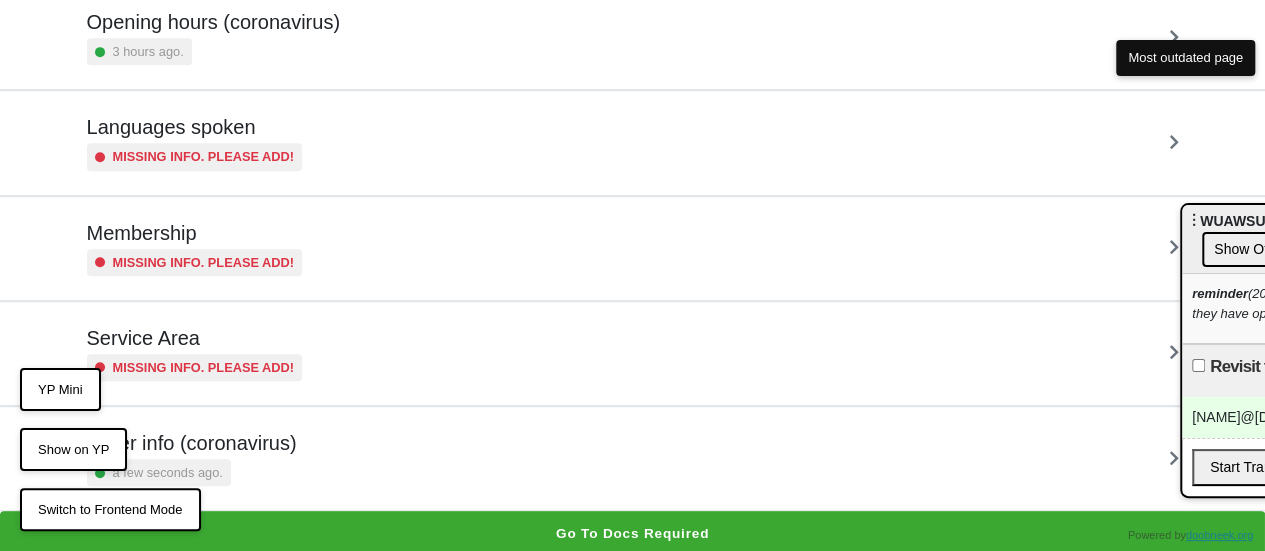 click on "Other info (coronavirus) a few seconds ago." at bounding box center [633, 458] 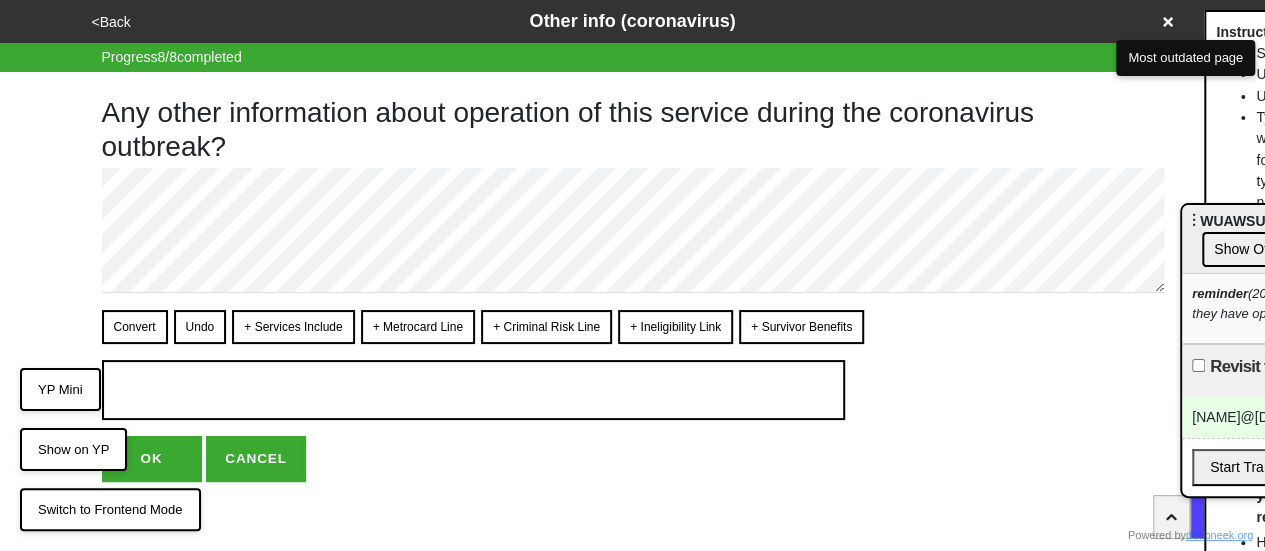 click on "<Back Other info (coronavirus) Progress  8 / 8  completed Any other information about operation of this service during the coronavirus outbreak? Convert Undo + Services Include + Metrocard Line + Criminal Risk Line + Ineligibility Link + Survivor Benefits
Instructions:
Start lines with  -  for em-dash bullets  <br> —
Use double line breaks to insert  <br>
Use single line breaks to insert  •
Type links (with or without  https:// ,  http://  or  www. ), numbers (any format, but if you wnat to add extension, type  ,extension_number  immediatley after the number), and emails and it all will be converted as soon as you hit  Convert
Hit  + Services Include  or other buttons starting with  +  to inject commonly used sentences into your text
Use  |(label)  at the end of the link to customize text.
Example:
yourpeer.nyc/ doobneek /
|(Visit  doobneek.org )
will convert to
d" at bounding box center [632, 241] 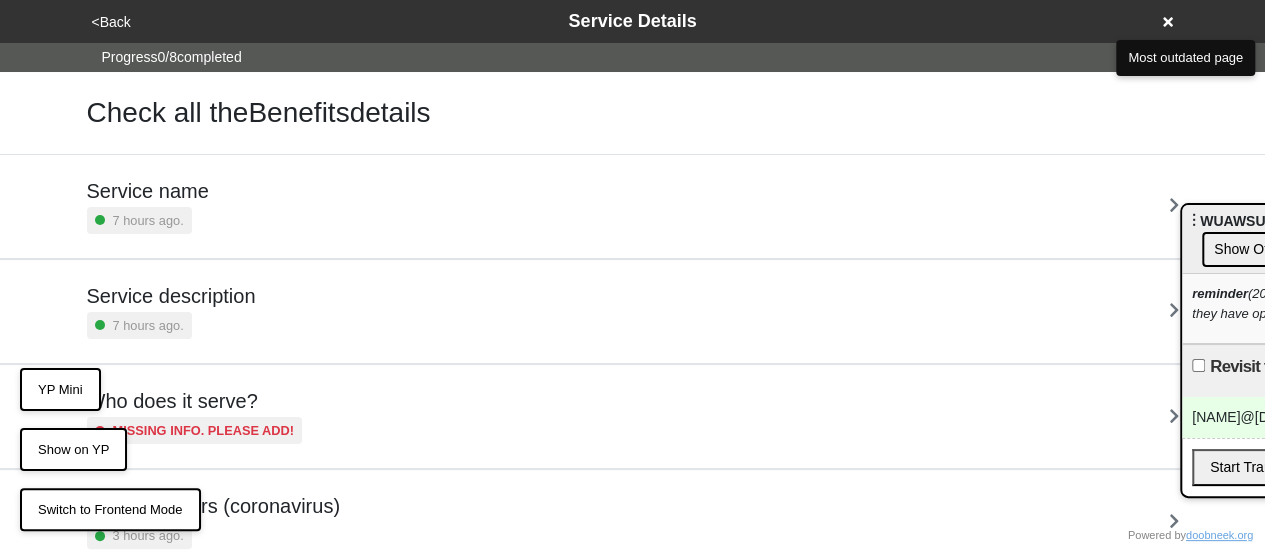 click on "<Back" at bounding box center (111, 22) 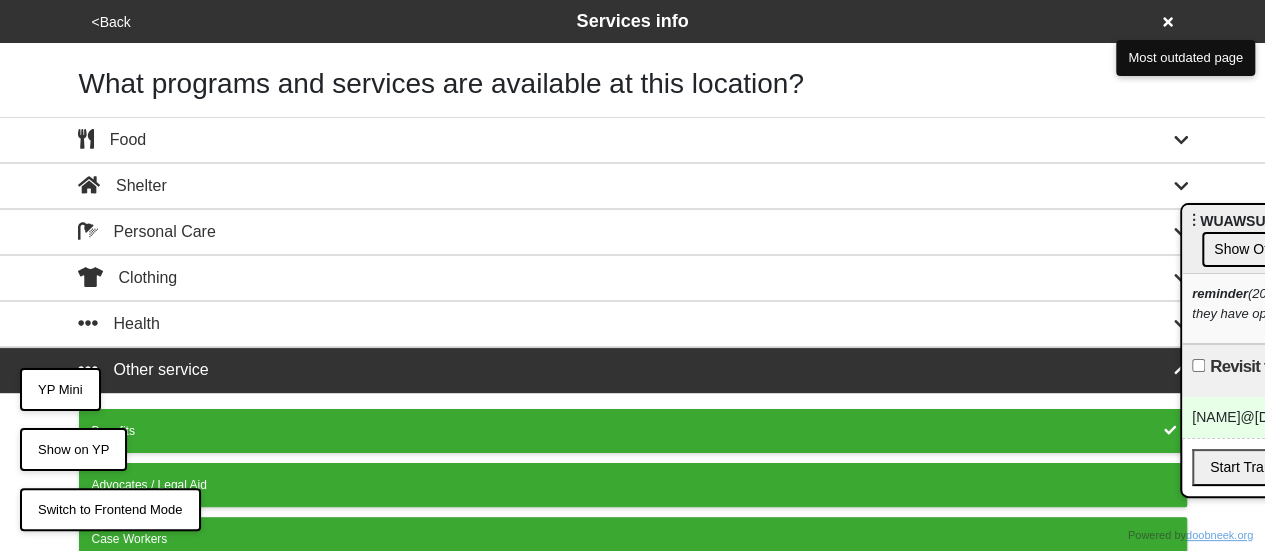 click on "<Back" at bounding box center [111, 22] 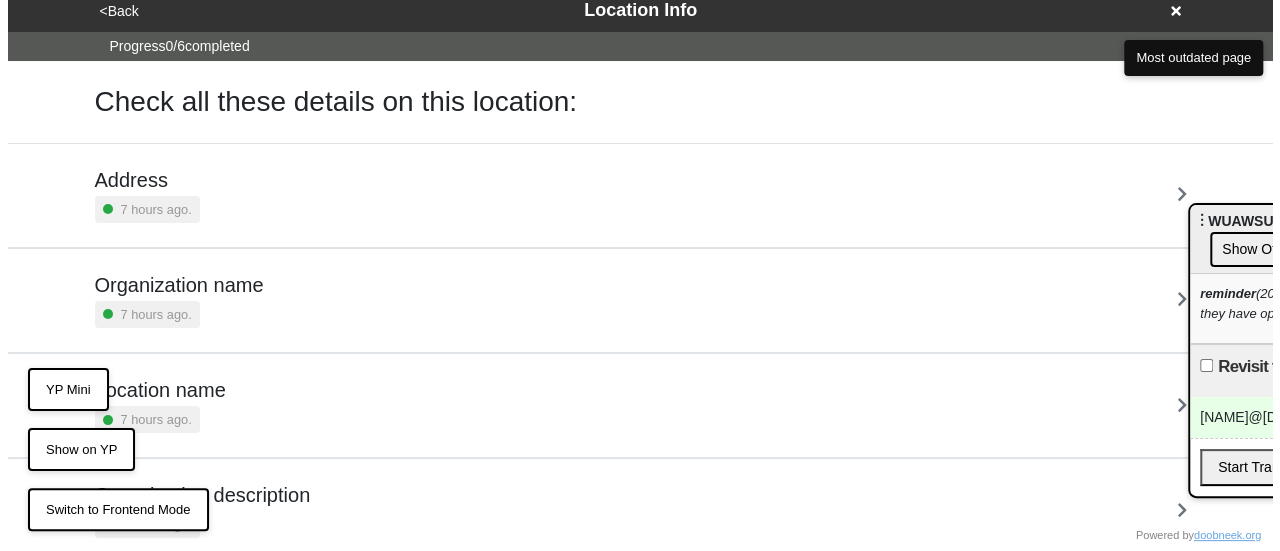 scroll, scrollTop: 0, scrollLeft: 0, axis: both 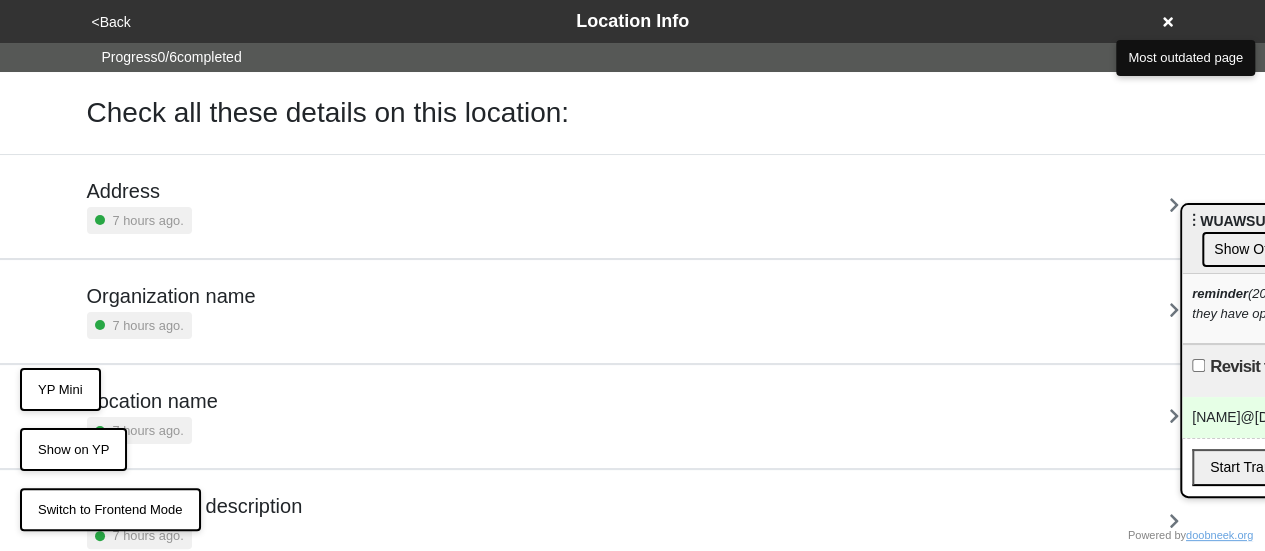 click on "<Back" at bounding box center [111, 22] 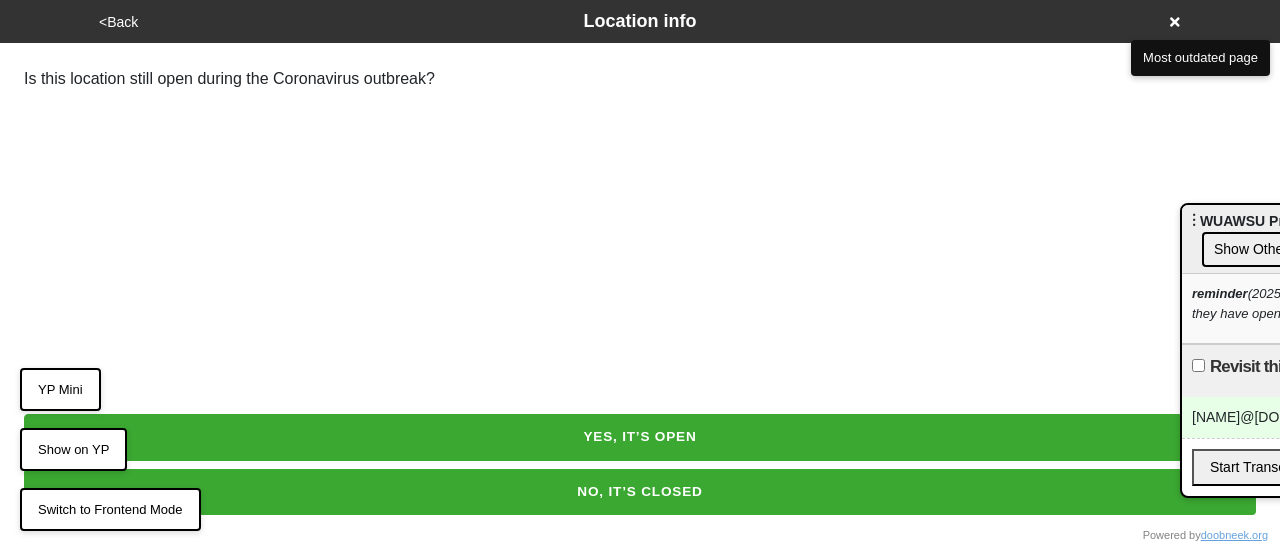click on "NO, IT’S CLOSED" at bounding box center [640, 492] 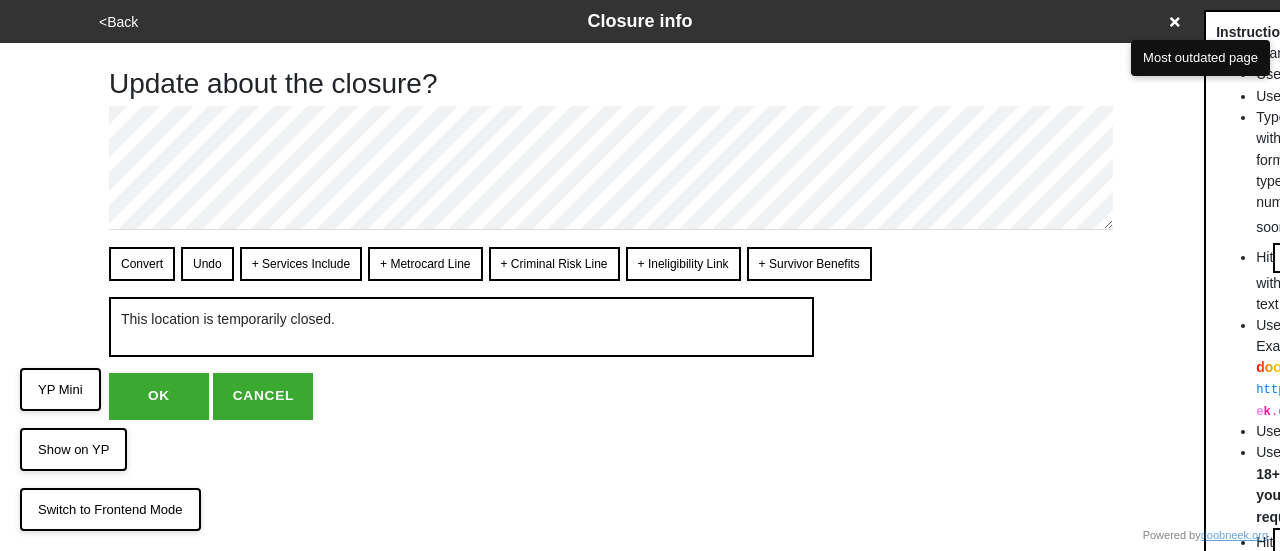 scroll, scrollTop: 0, scrollLeft: 0, axis: both 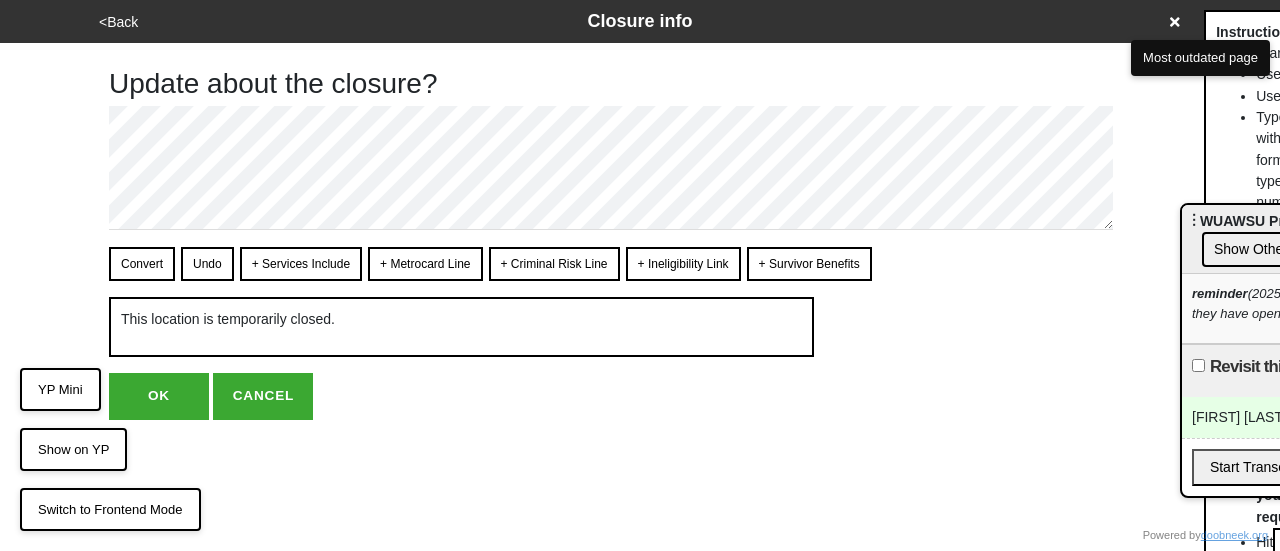 click on "OK" at bounding box center (159, 396) 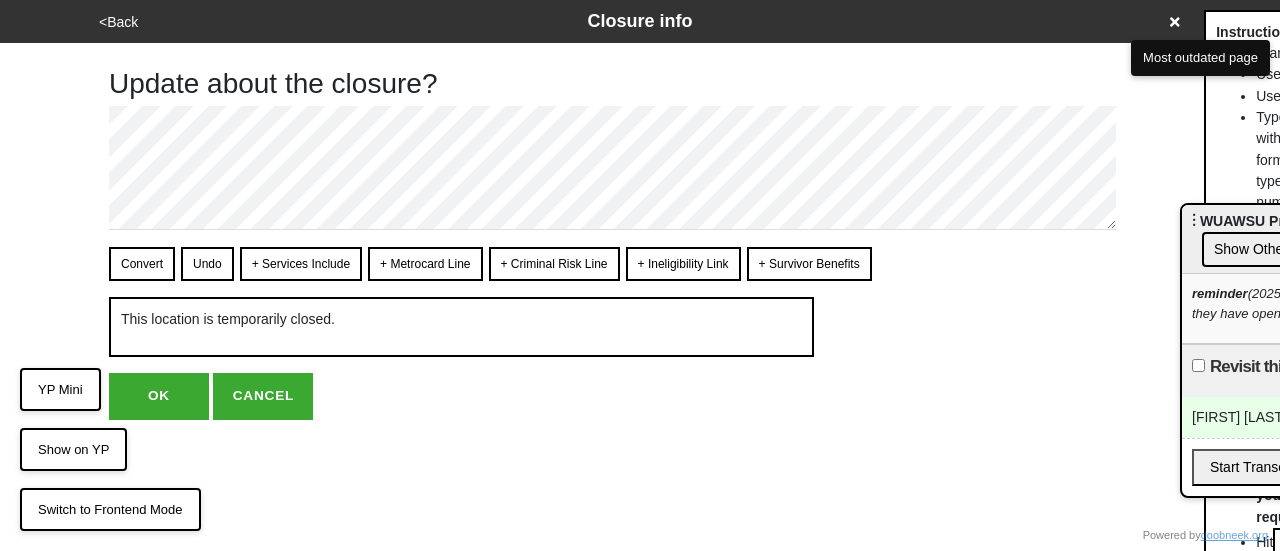 click on "OK" at bounding box center [159, 396] 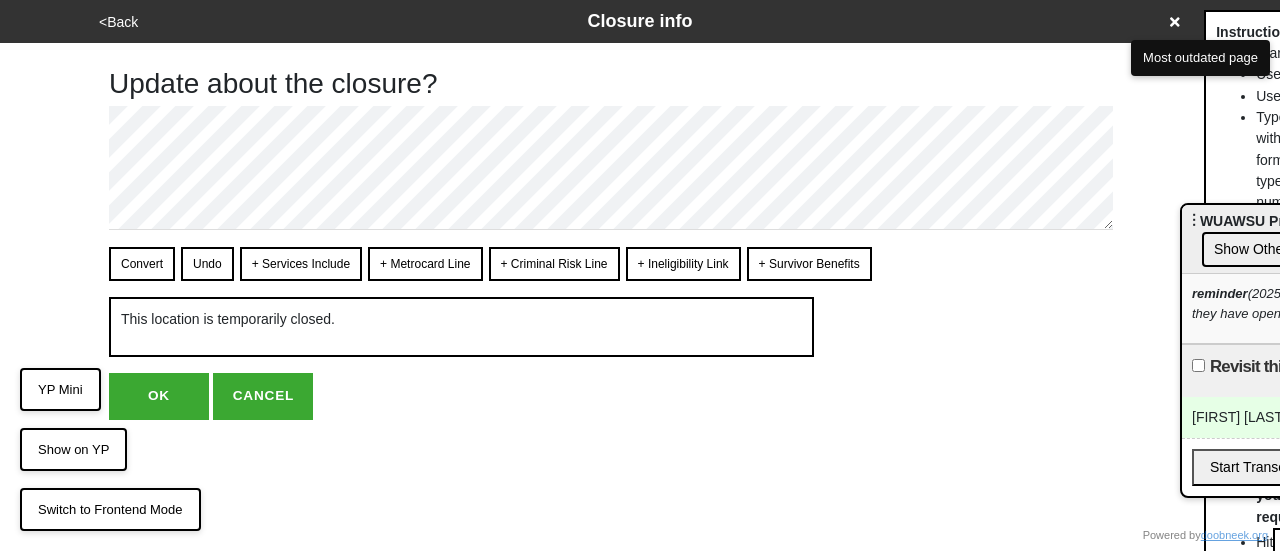 click on "OK" at bounding box center (159, 396) 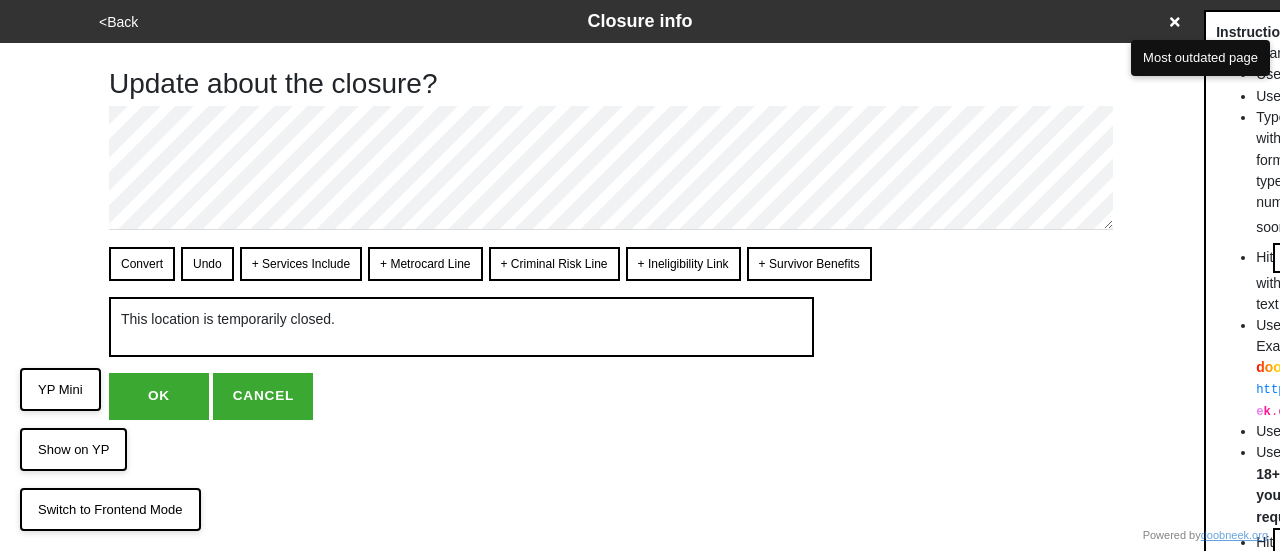 scroll, scrollTop: 0, scrollLeft: 0, axis: both 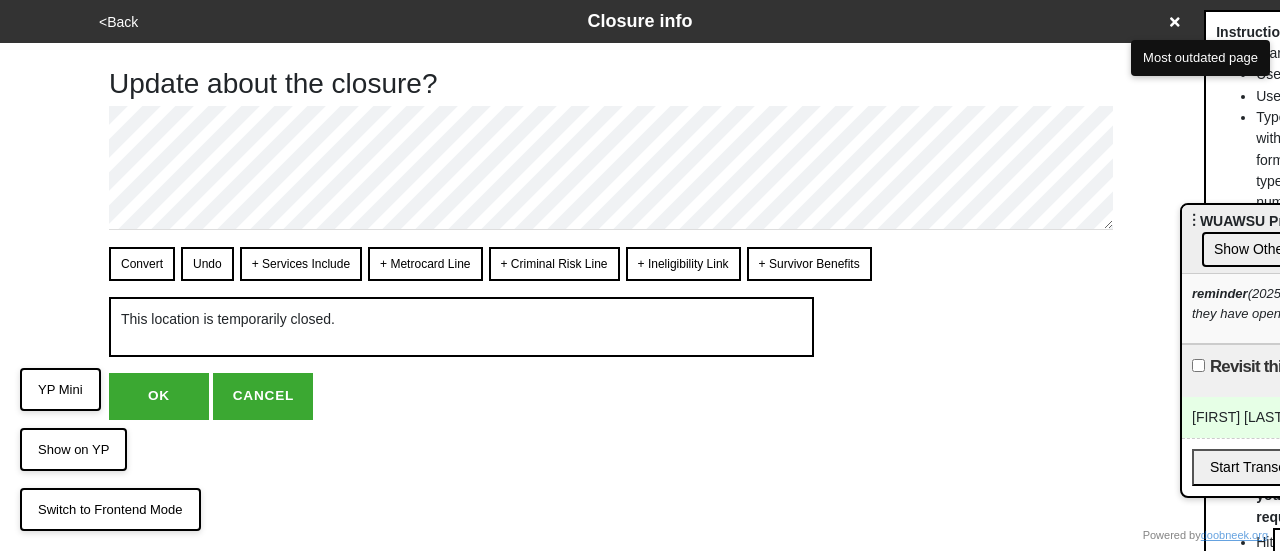 click on "OK" at bounding box center [159, 396] 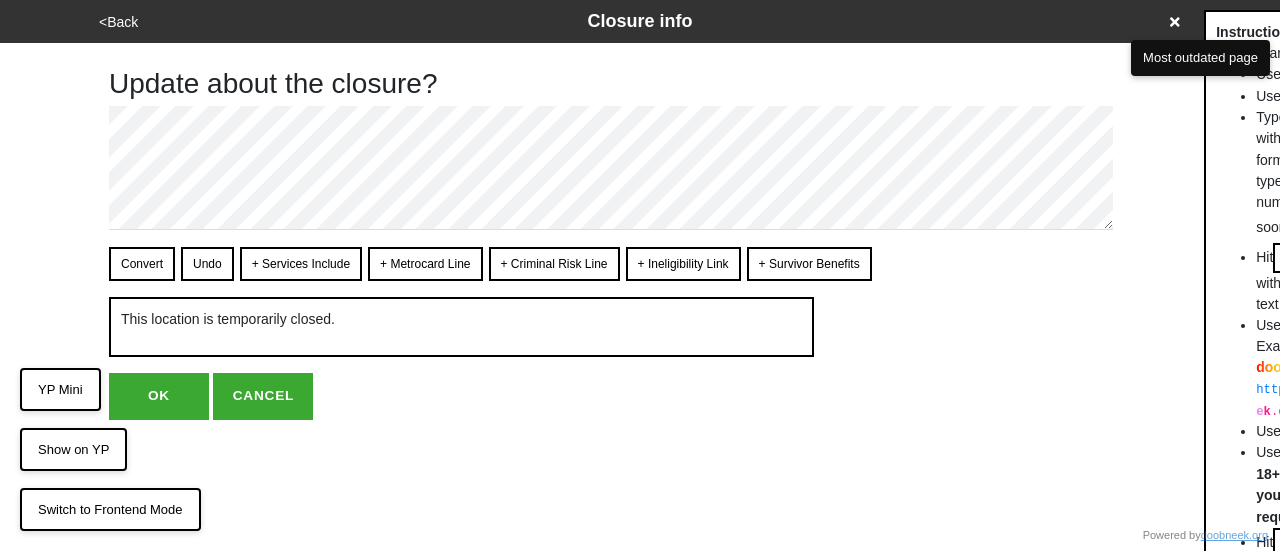 scroll, scrollTop: 0, scrollLeft: 0, axis: both 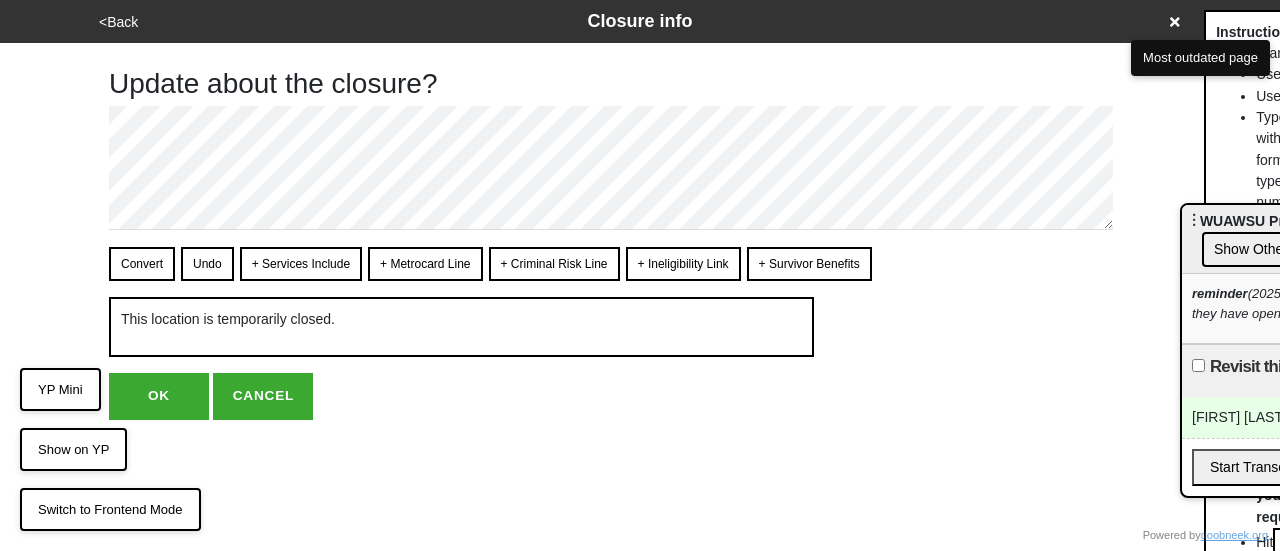 click on "OK" at bounding box center [159, 396] 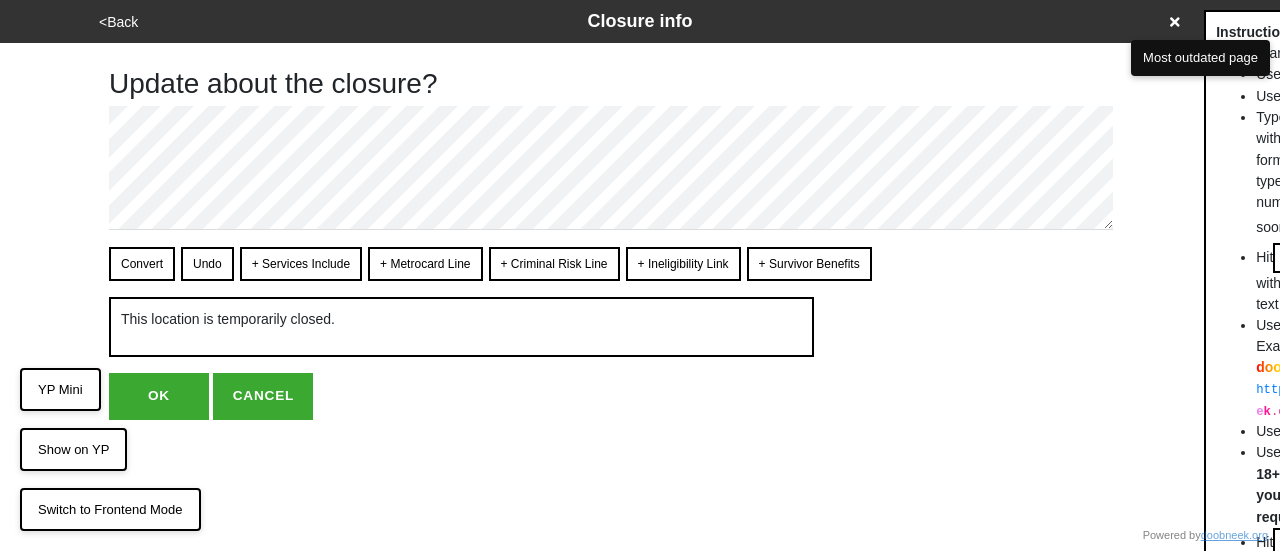 scroll, scrollTop: 0, scrollLeft: 0, axis: both 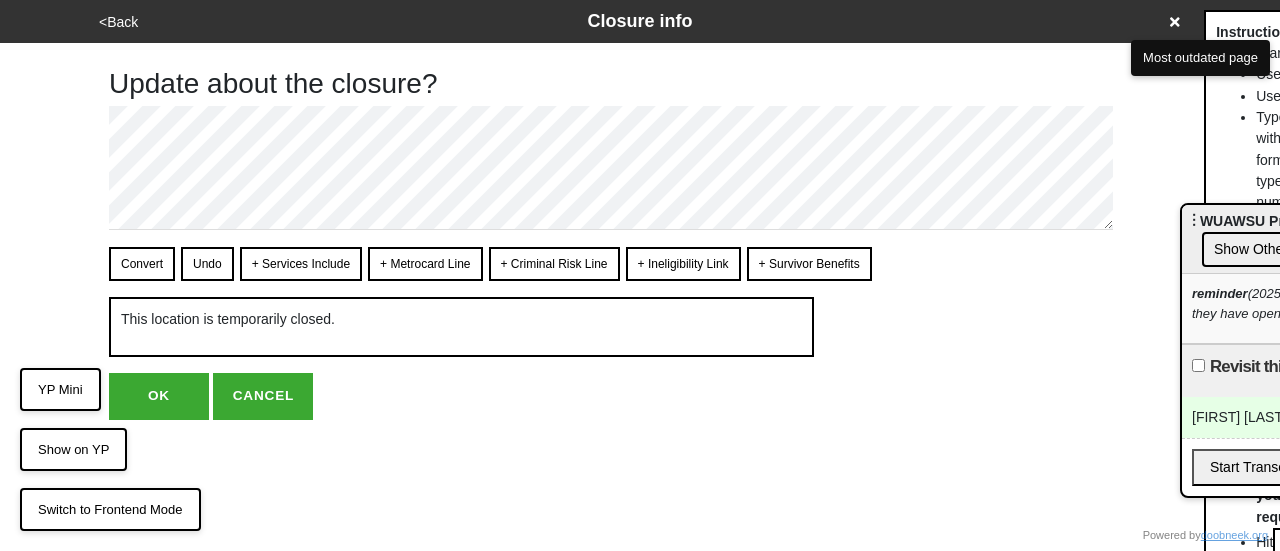 click on "OK" at bounding box center [159, 396] 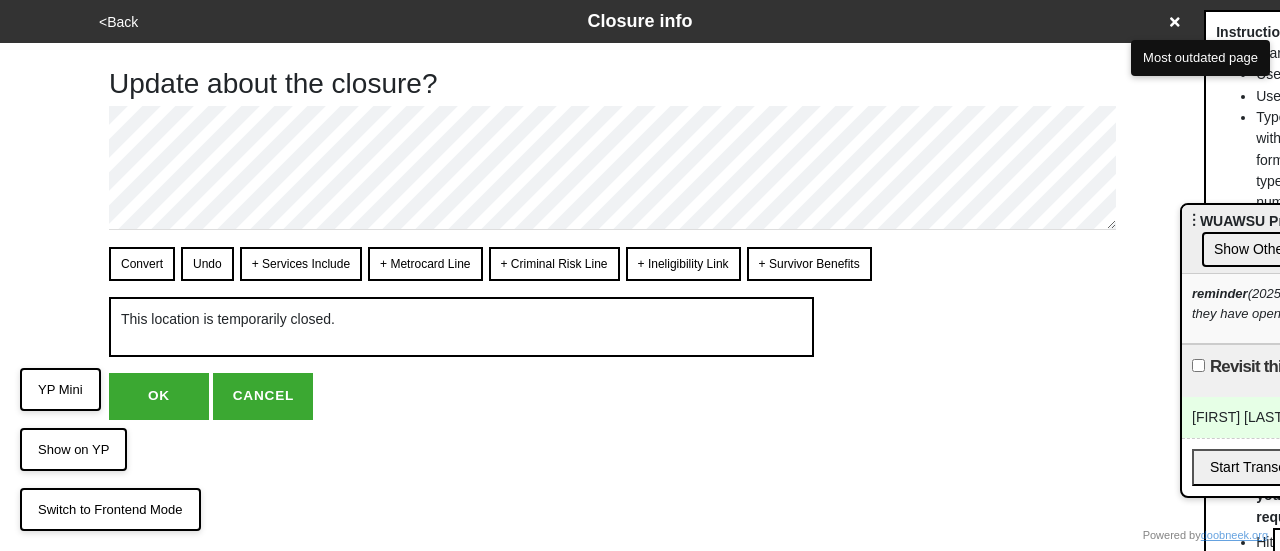 click on "OK" at bounding box center [159, 396] 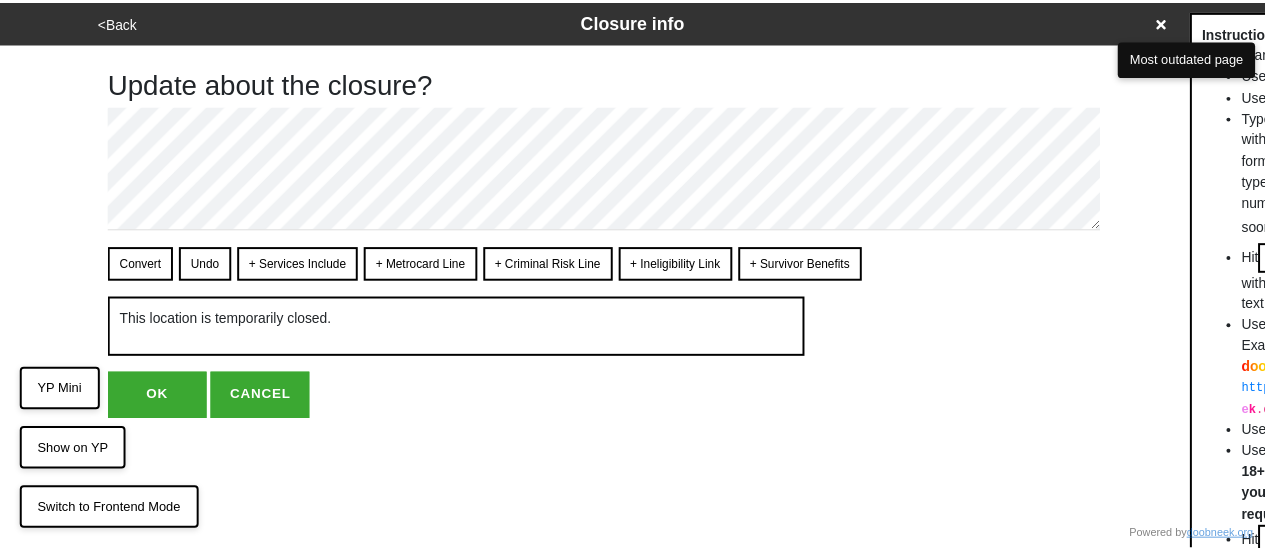 scroll, scrollTop: 0, scrollLeft: 0, axis: both 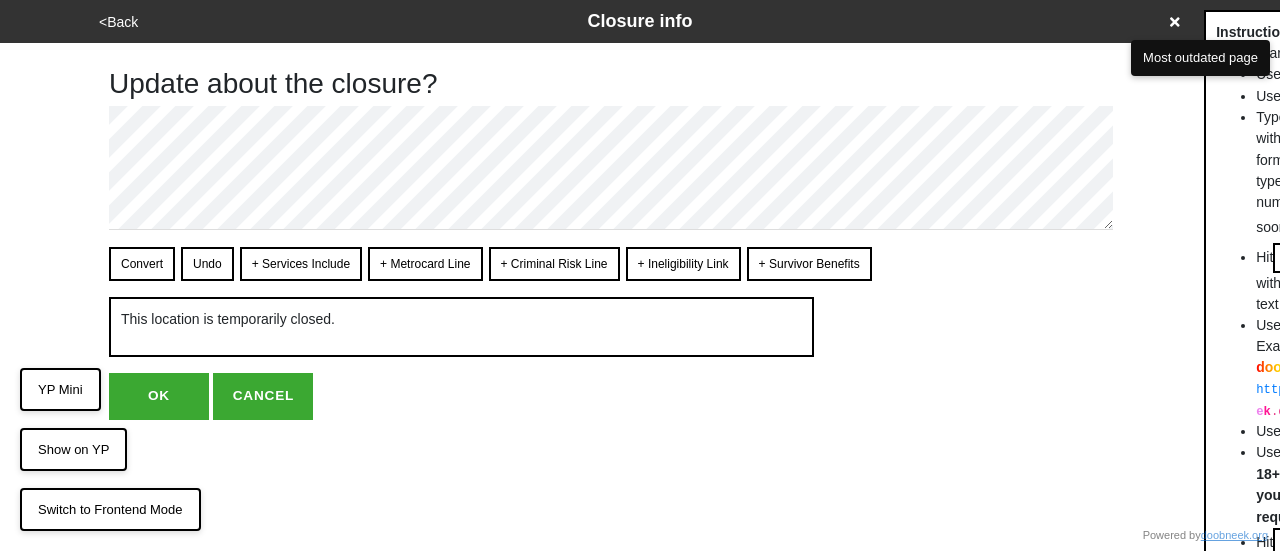 click on "OK" at bounding box center (159, 396) 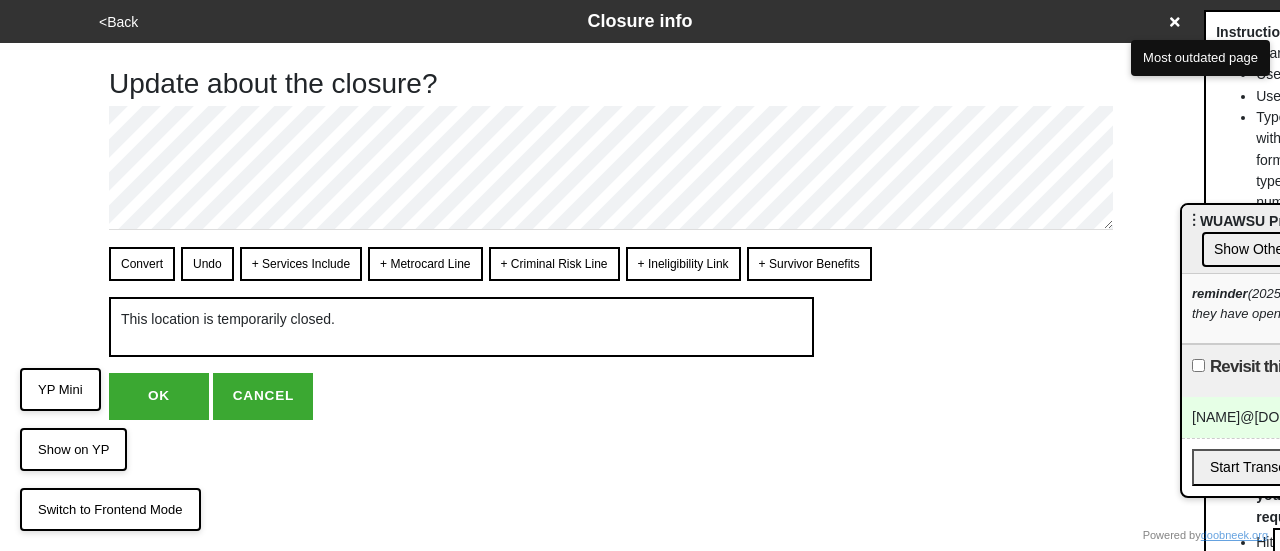 click on "OK" at bounding box center [159, 396] 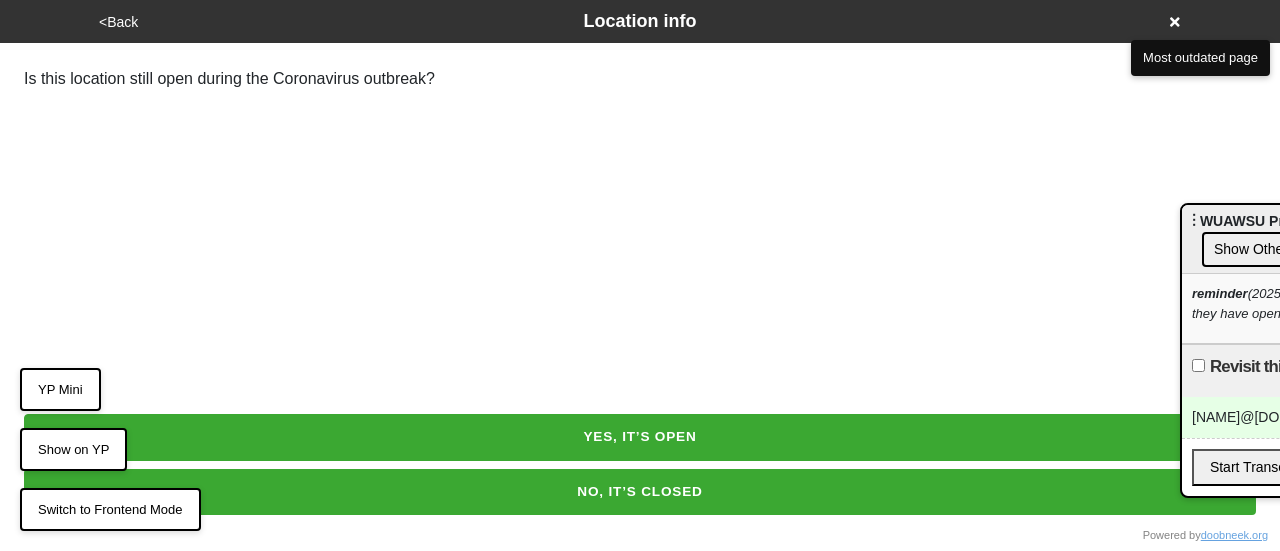 click on "YES, IT’S OPEN" at bounding box center (640, 437) 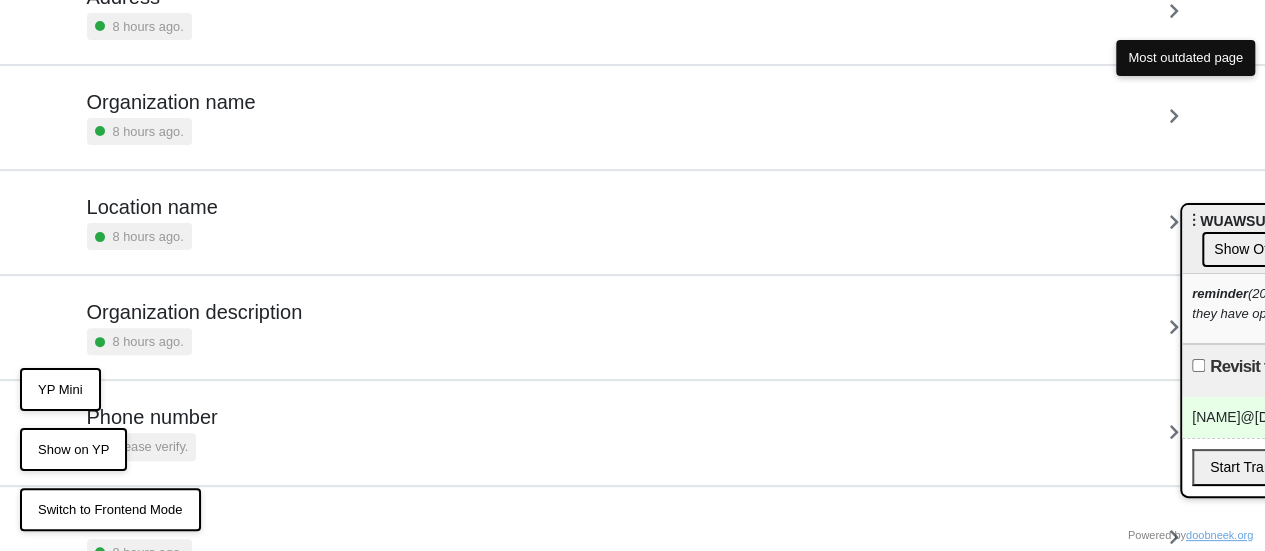 scroll, scrollTop: 275, scrollLeft: 0, axis: vertical 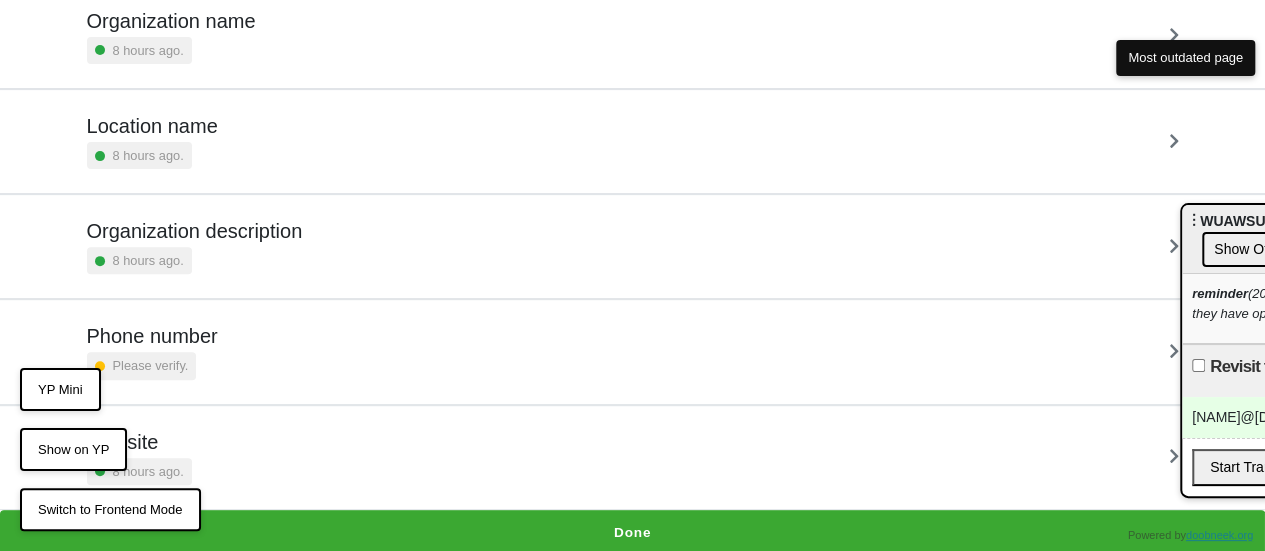 click on "Done" at bounding box center (632, 533) 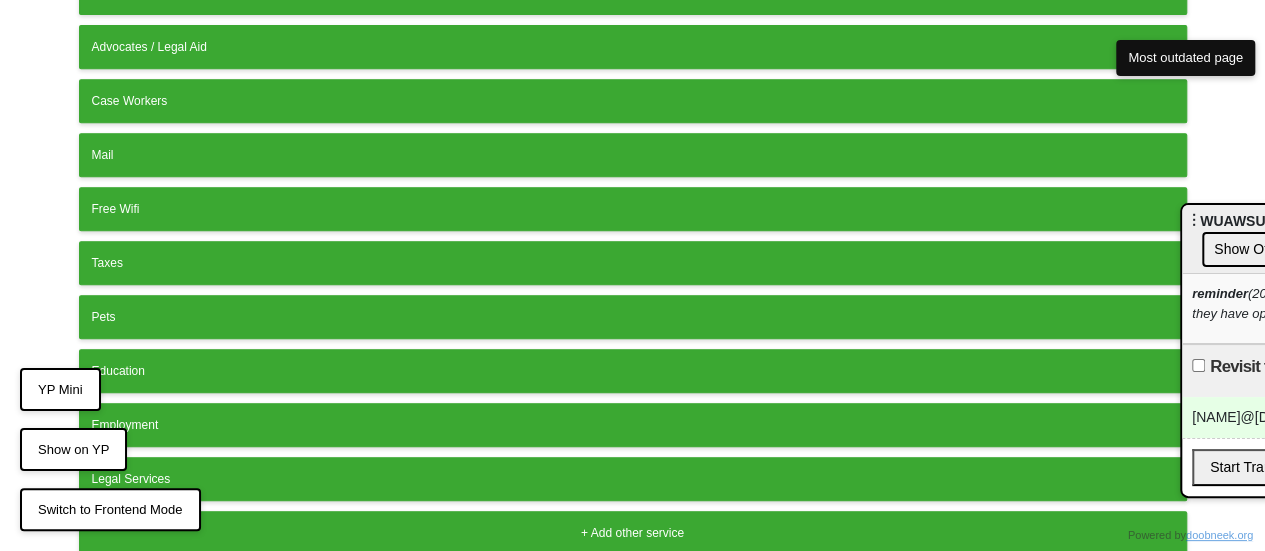scroll, scrollTop: 502, scrollLeft: 0, axis: vertical 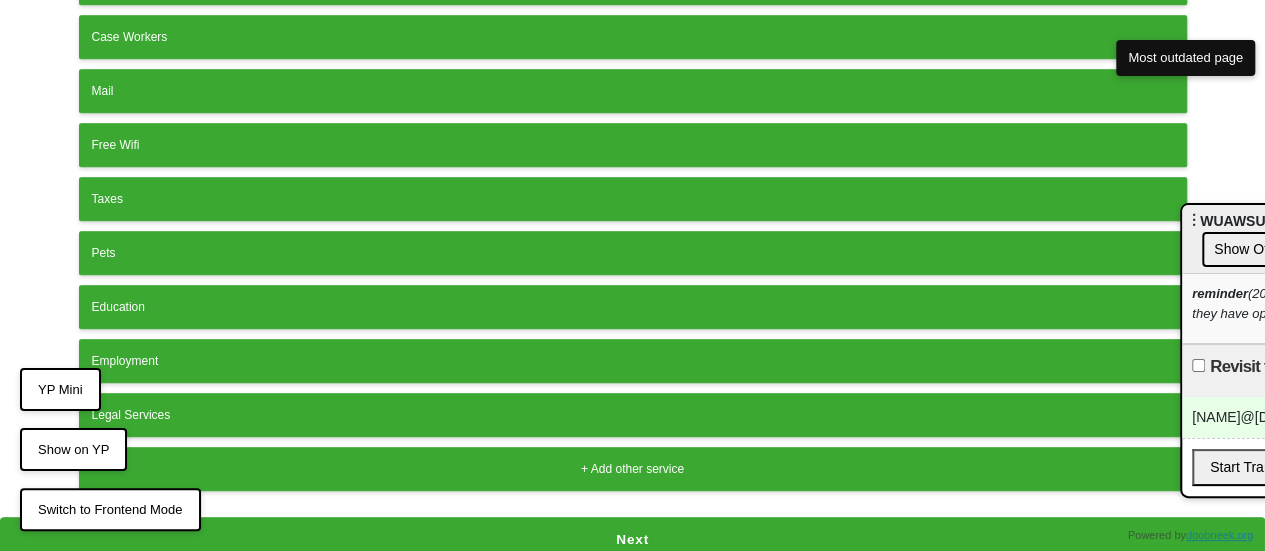 click on "Next" at bounding box center (632, 540) 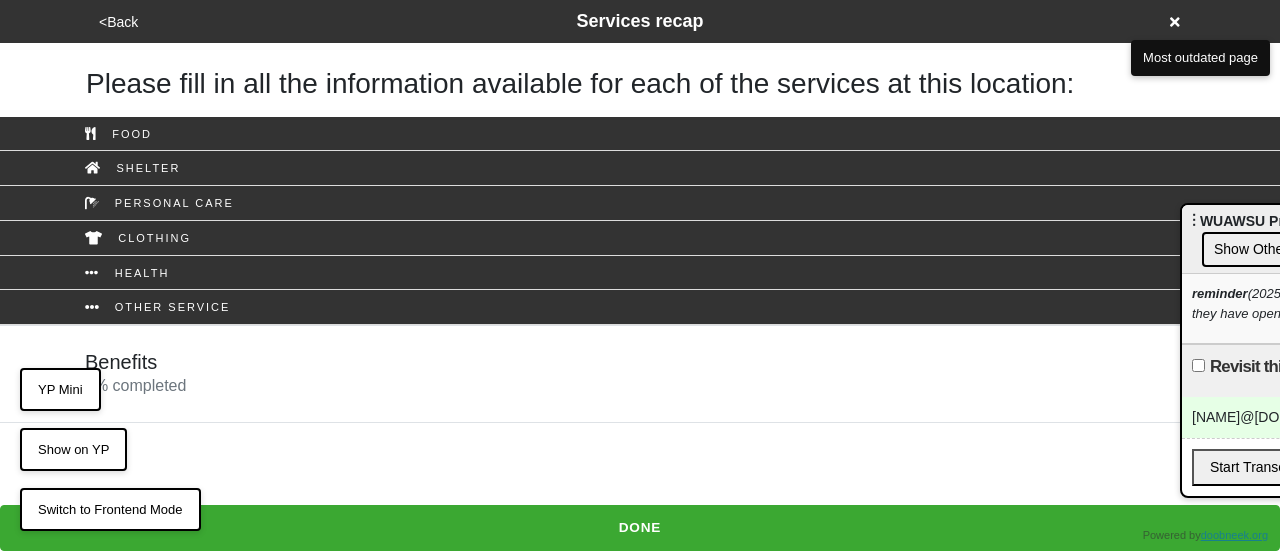 drag, startPoint x: 488, startPoint y: 367, endPoint x: 478, endPoint y: 365, distance: 10.198039 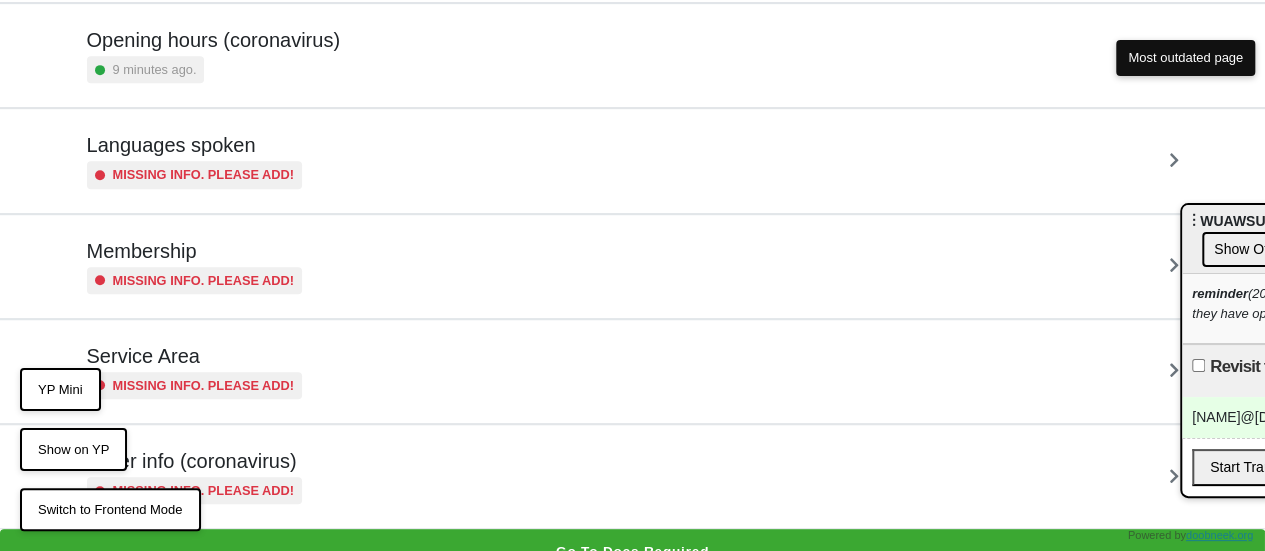 scroll, scrollTop: 484, scrollLeft: 0, axis: vertical 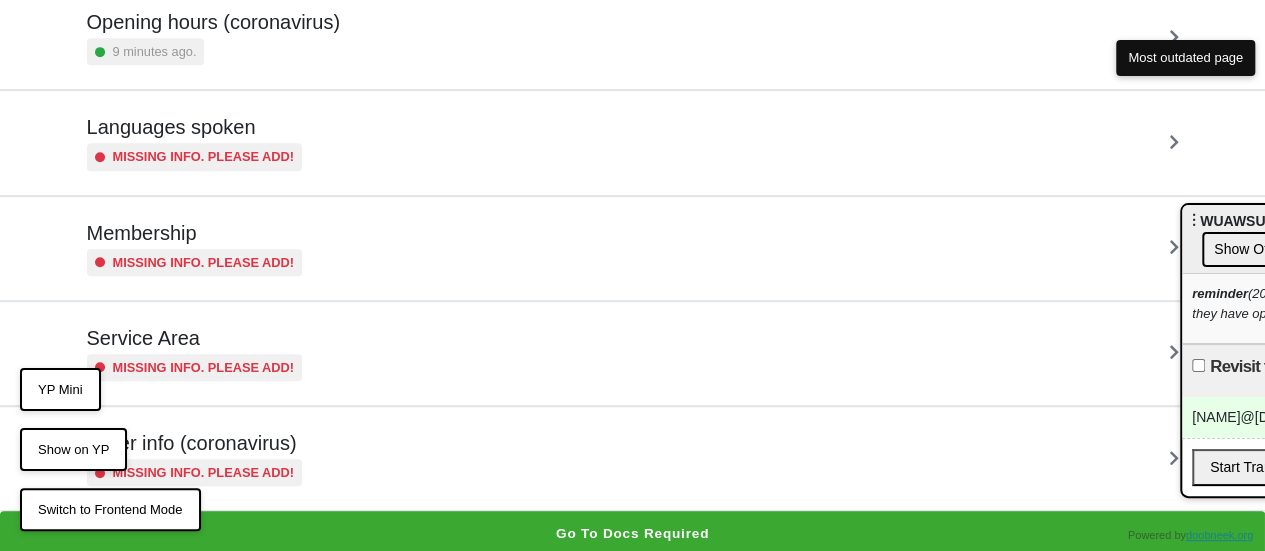 click on "Other info (coronavirus) Missing info. Please add!" at bounding box center (633, 458) 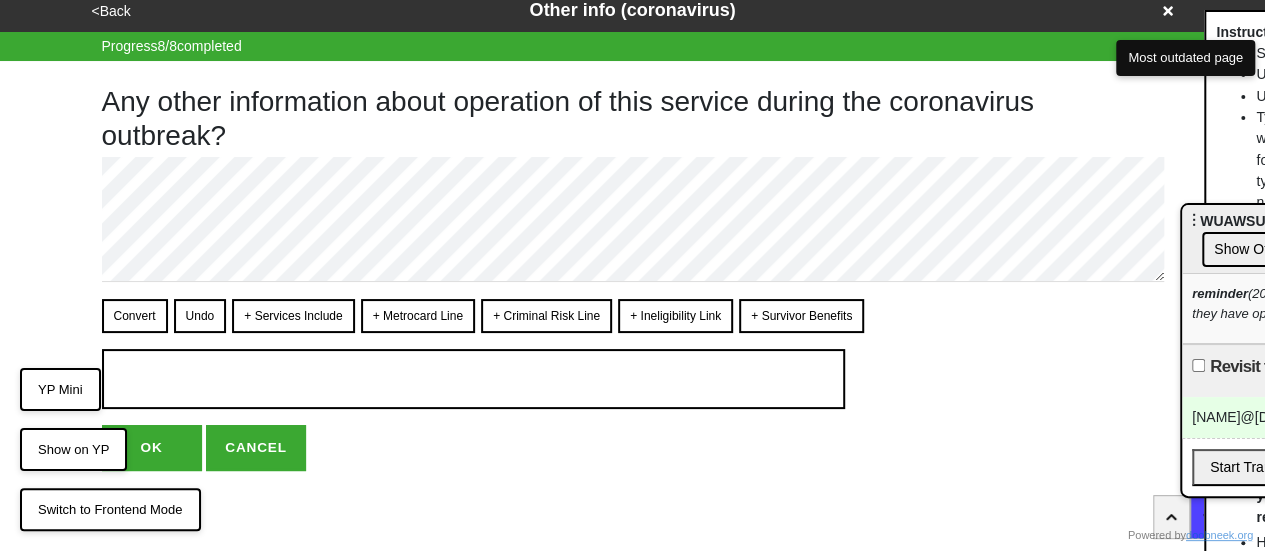 scroll, scrollTop: 0, scrollLeft: 0, axis: both 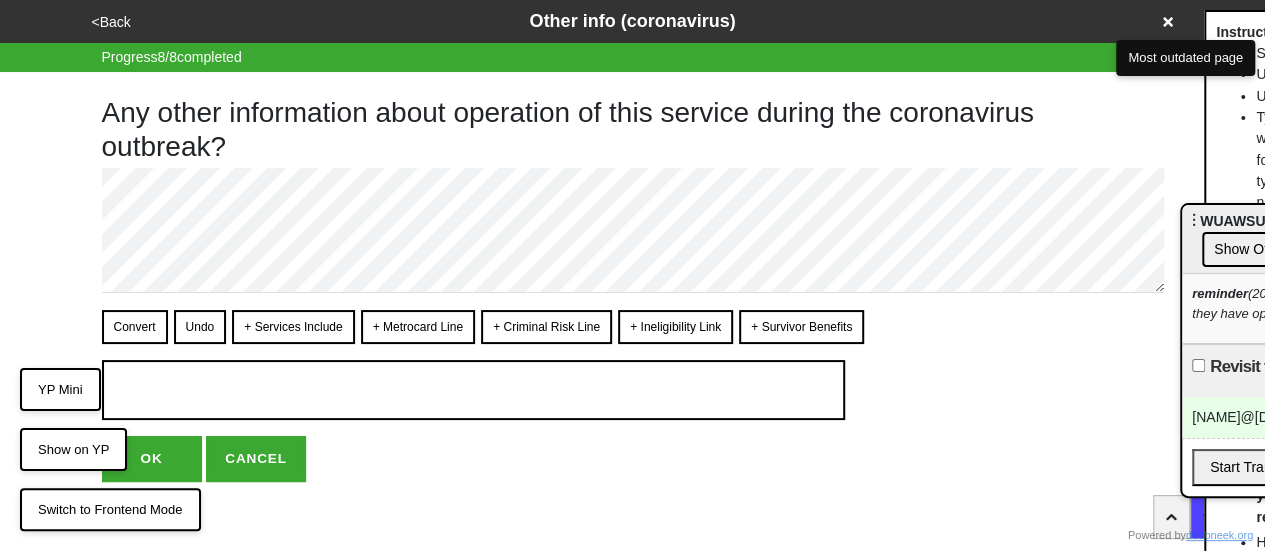 click on "OK" at bounding box center [152, 459] 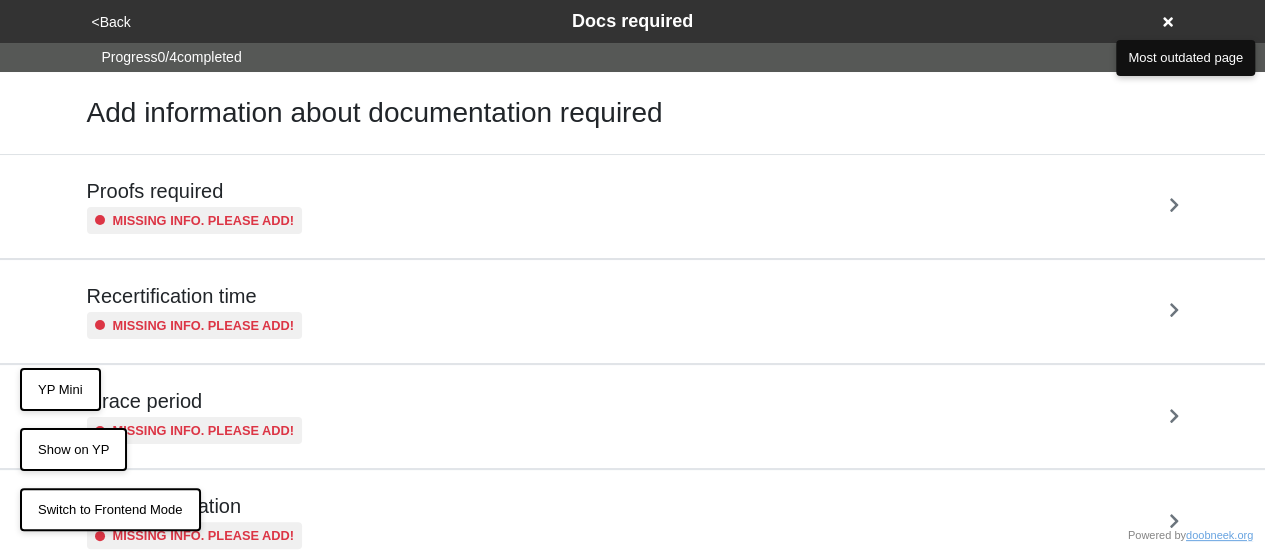 scroll, scrollTop: 0, scrollLeft: 0, axis: both 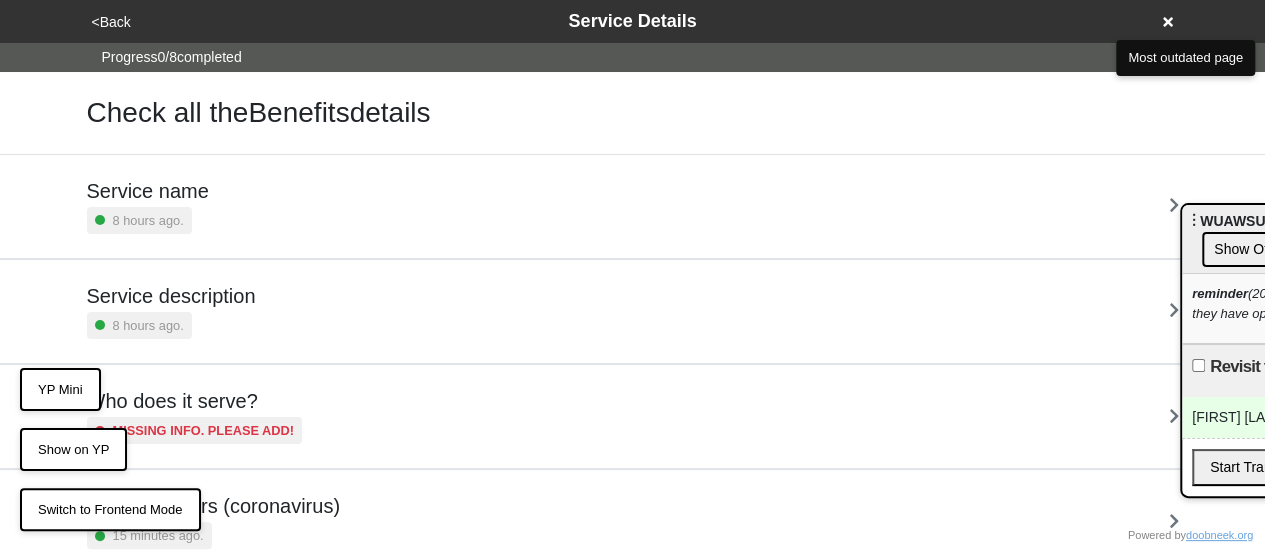 click on "<Back" at bounding box center [111, 22] 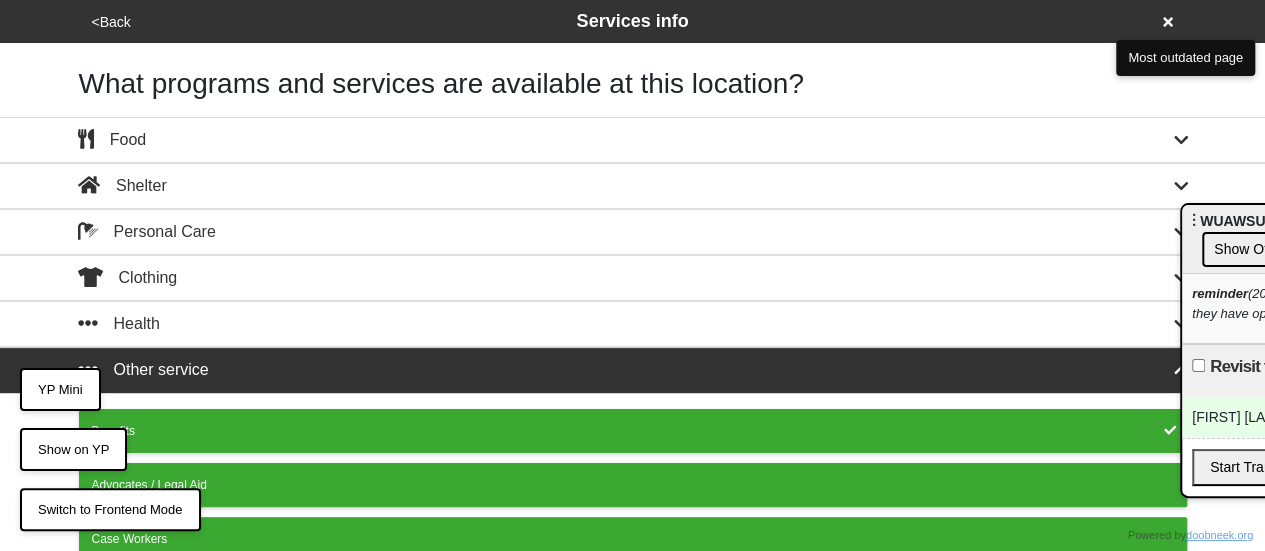 click on "<Back" at bounding box center (111, 22) 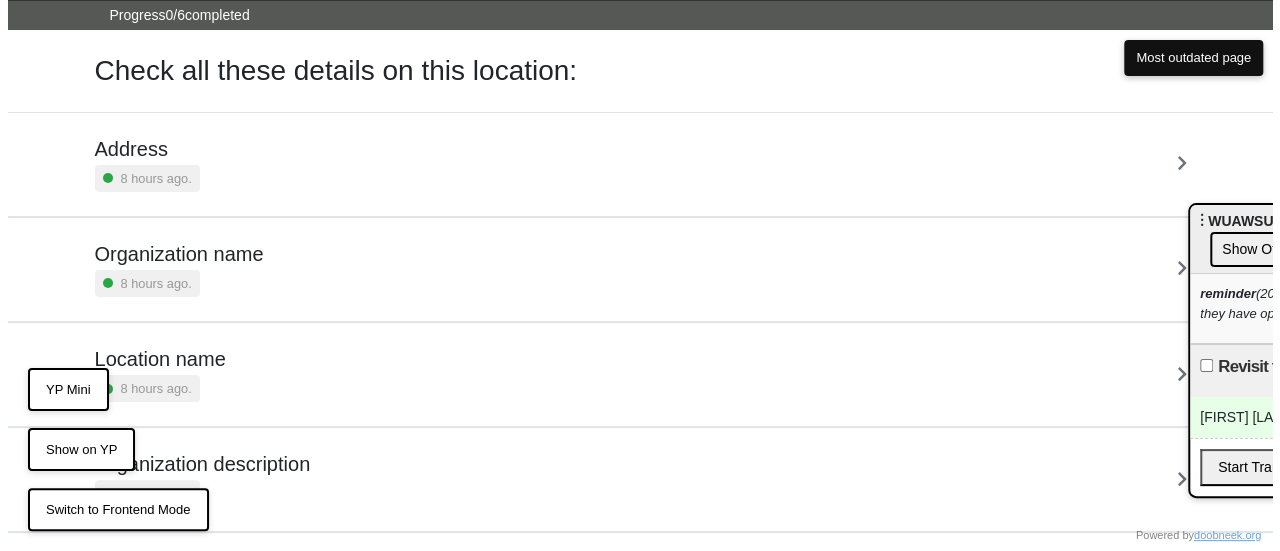 scroll, scrollTop: 0, scrollLeft: 0, axis: both 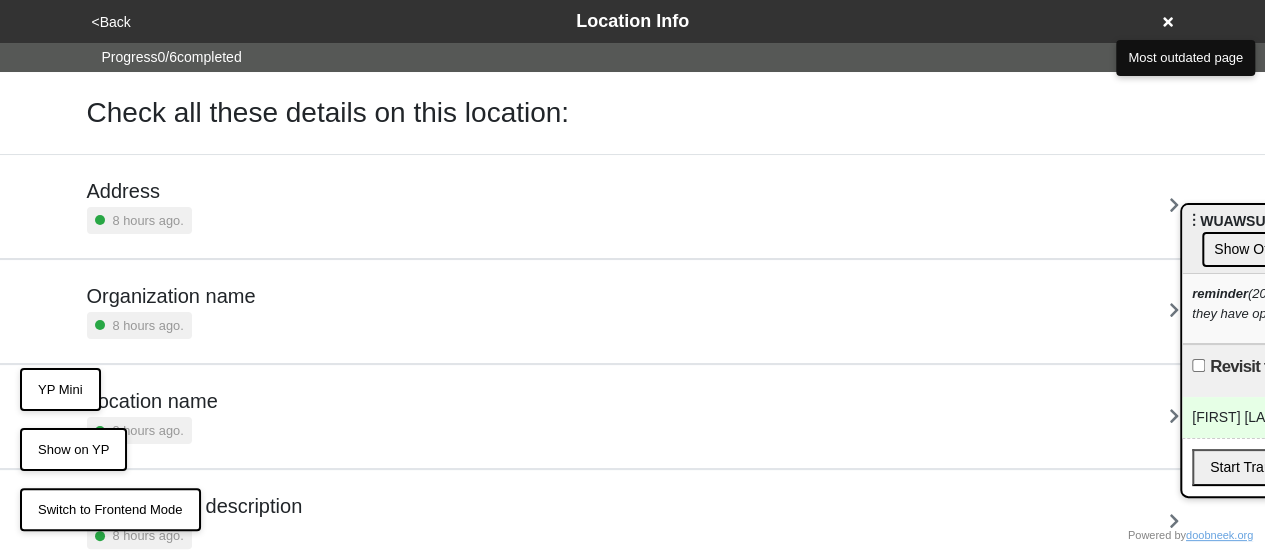 click on "<Back" at bounding box center [111, 22] 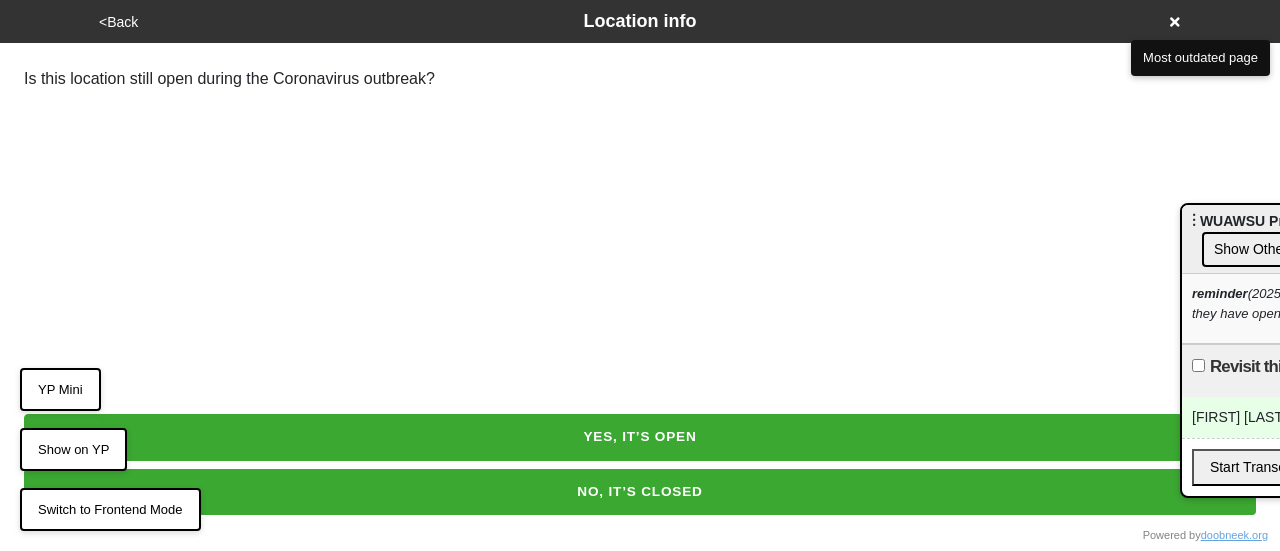 drag, startPoint x: 632, startPoint y: 439, endPoint x: 650, endPoint y: 515, distance: 78.10249 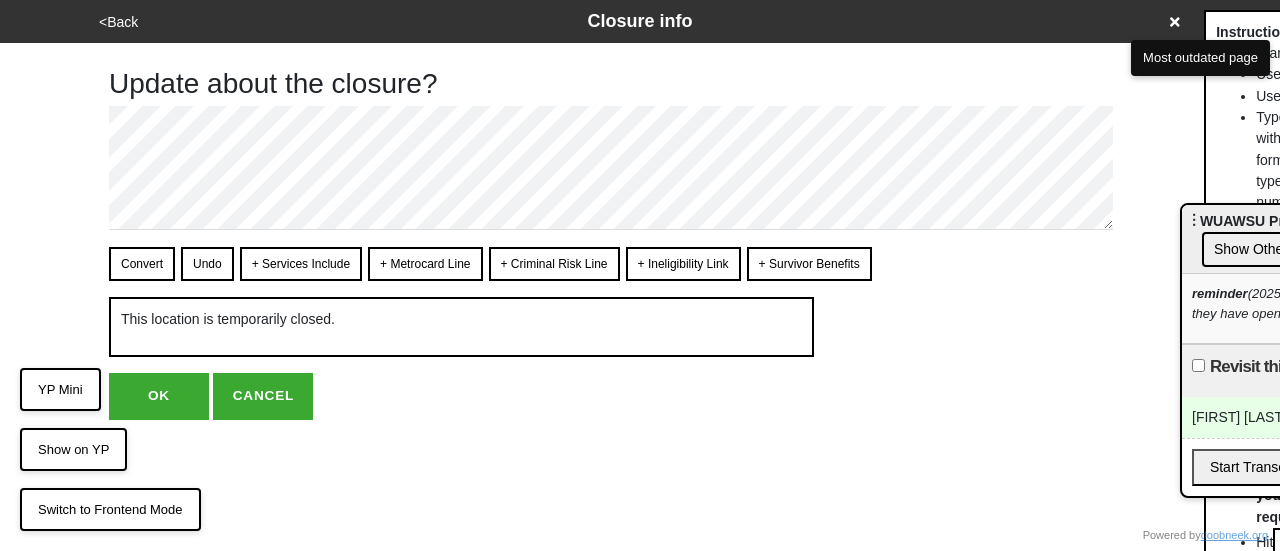 click on "OK" at bounding box center [159, 396] 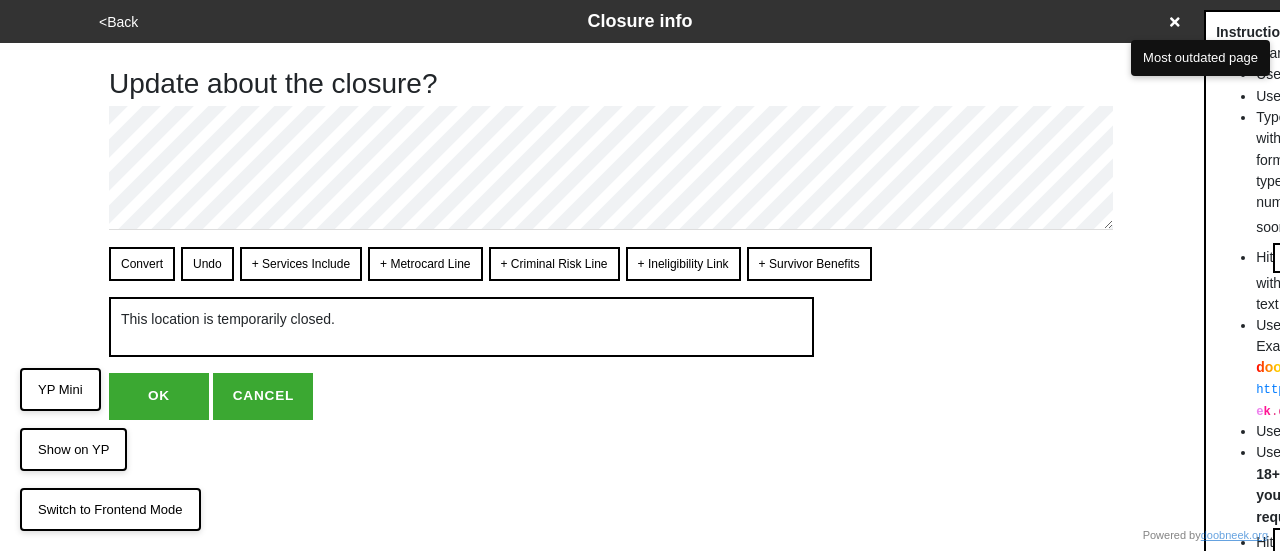 scroll, scrollTop: 0, scrollLeft: 0, axis: both 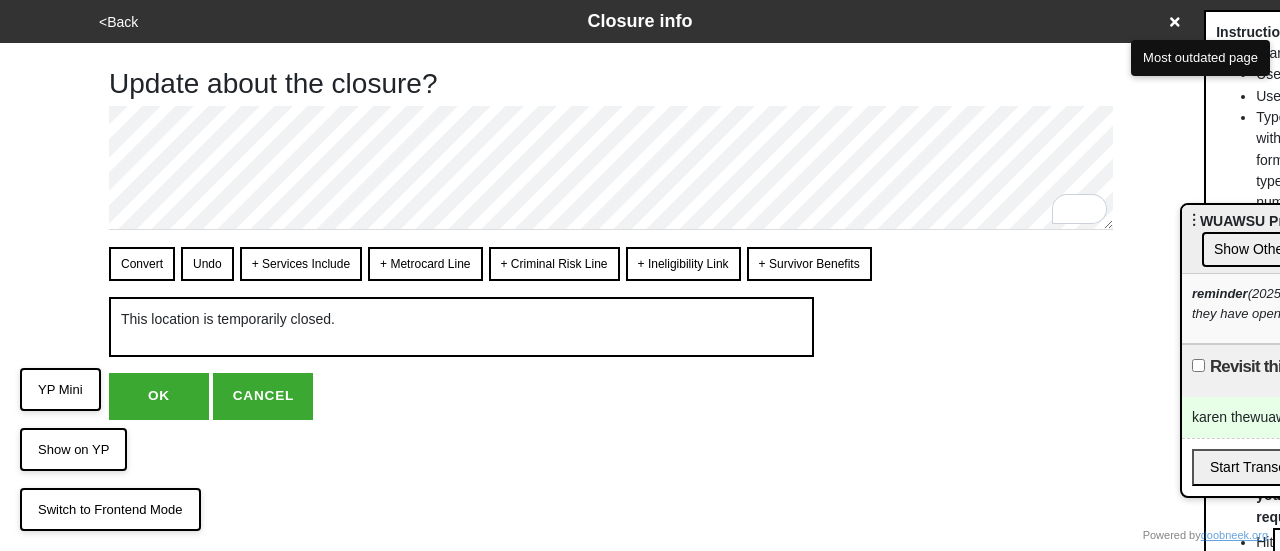 click on "OK" at bounding box center (159, 396) 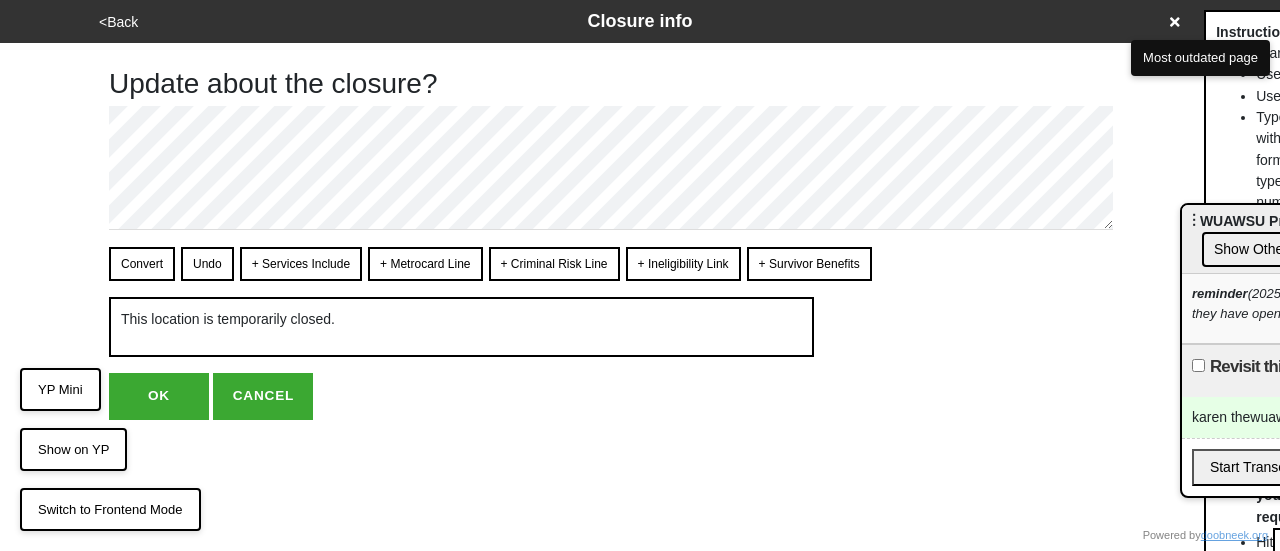 click on "OK" at bounding box center (159, 396) 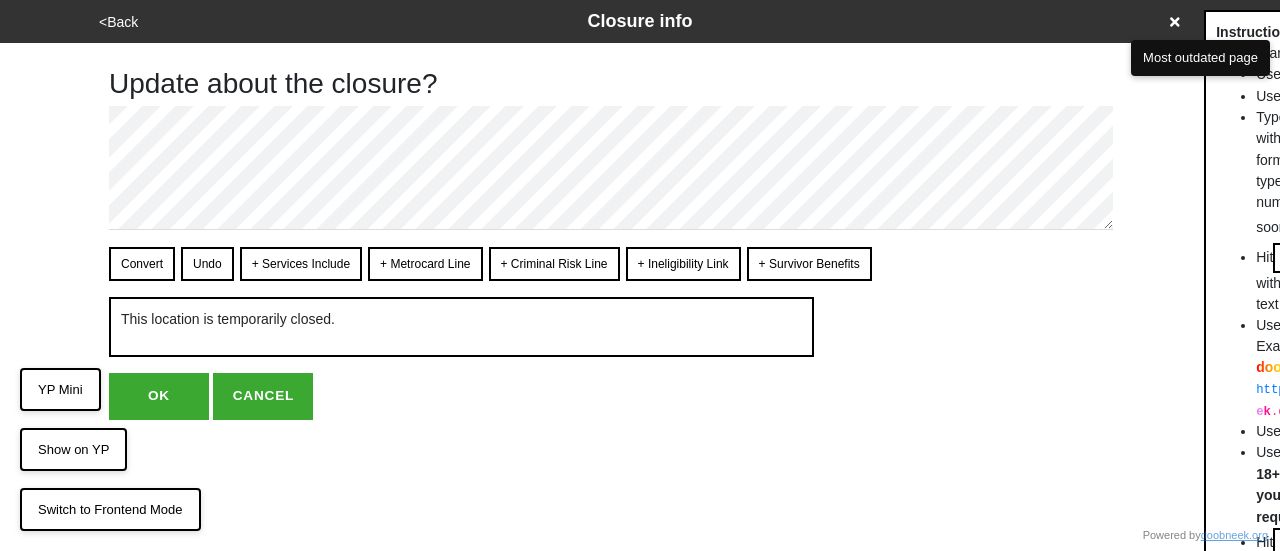 scroll, scrollTop: 0, scrollLeft: 0, axis: both 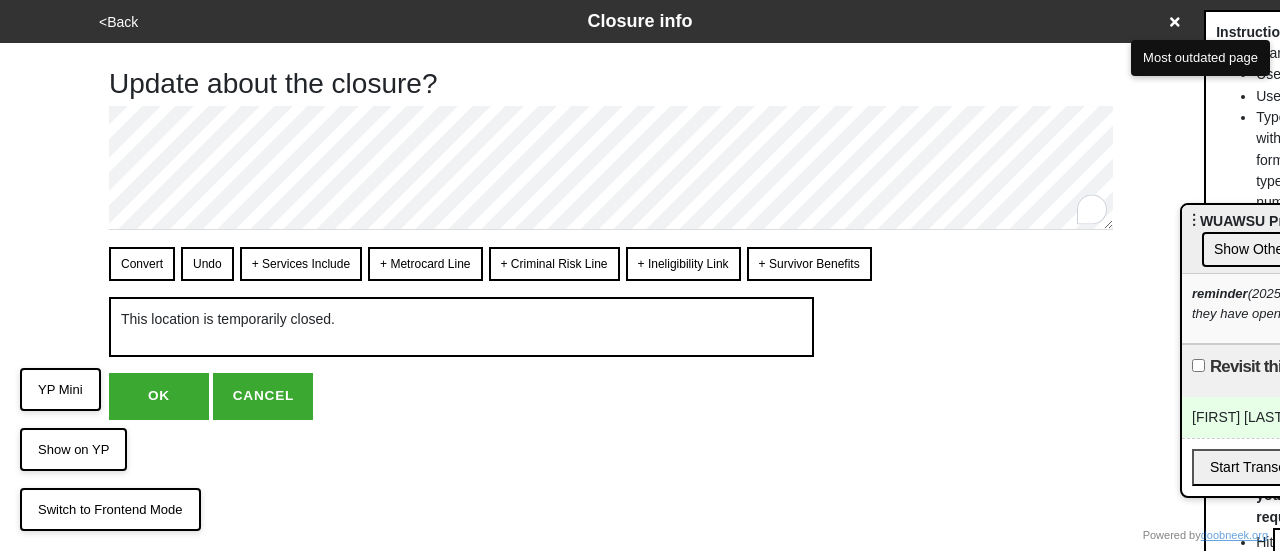 click on "OK" at bounding box center (159, 396) 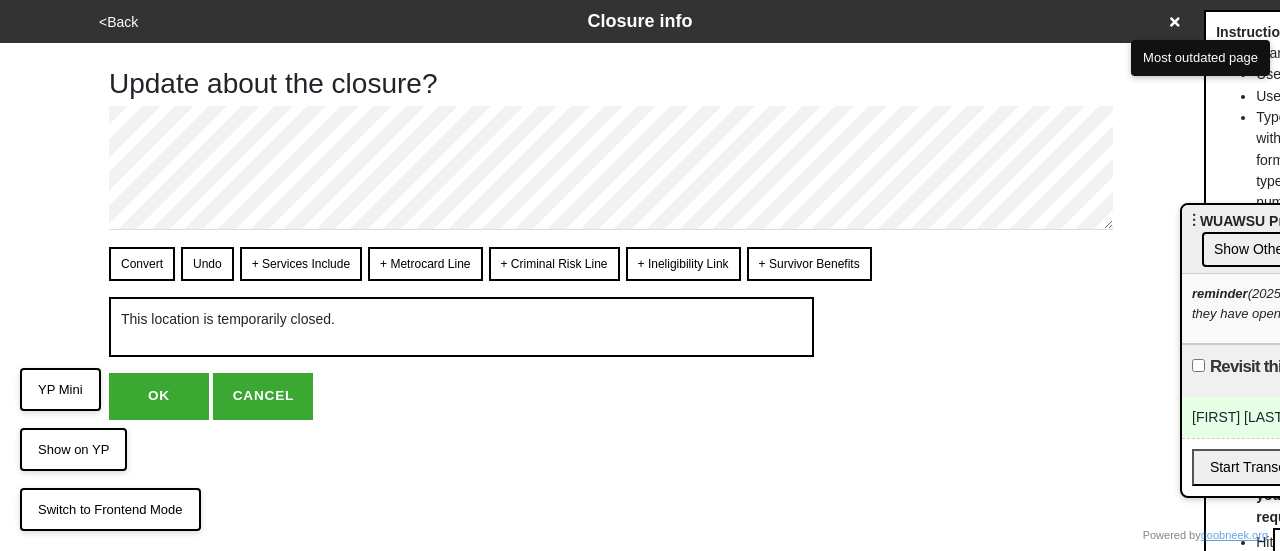 click on "OK" at bounding box center [159, 396] 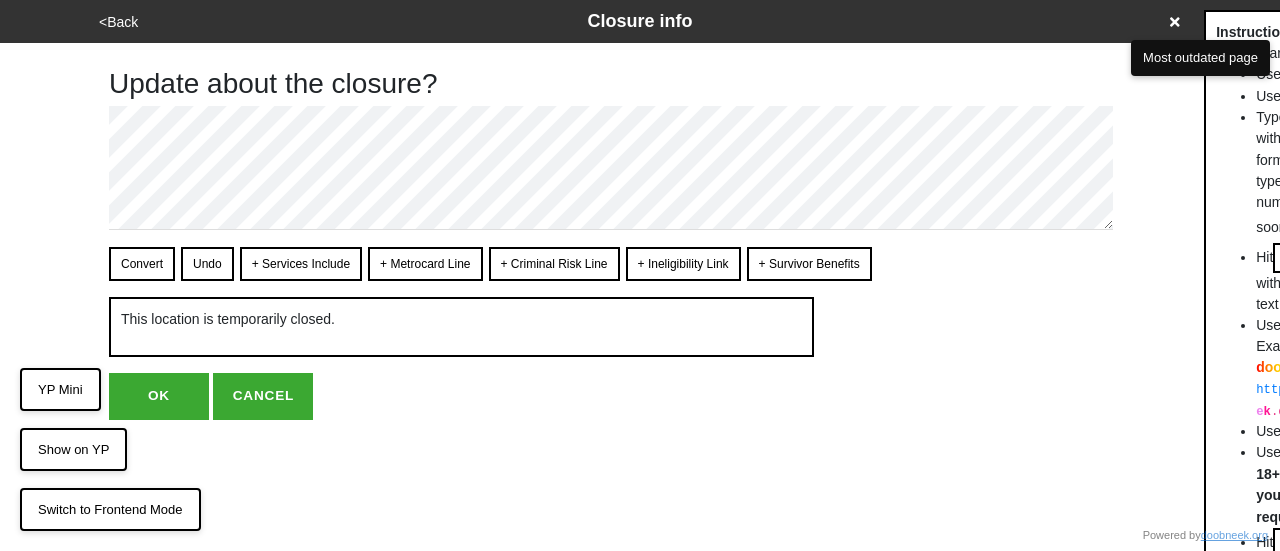 scroll, scrollTop: 0, scrollLeft: 0, axis: both 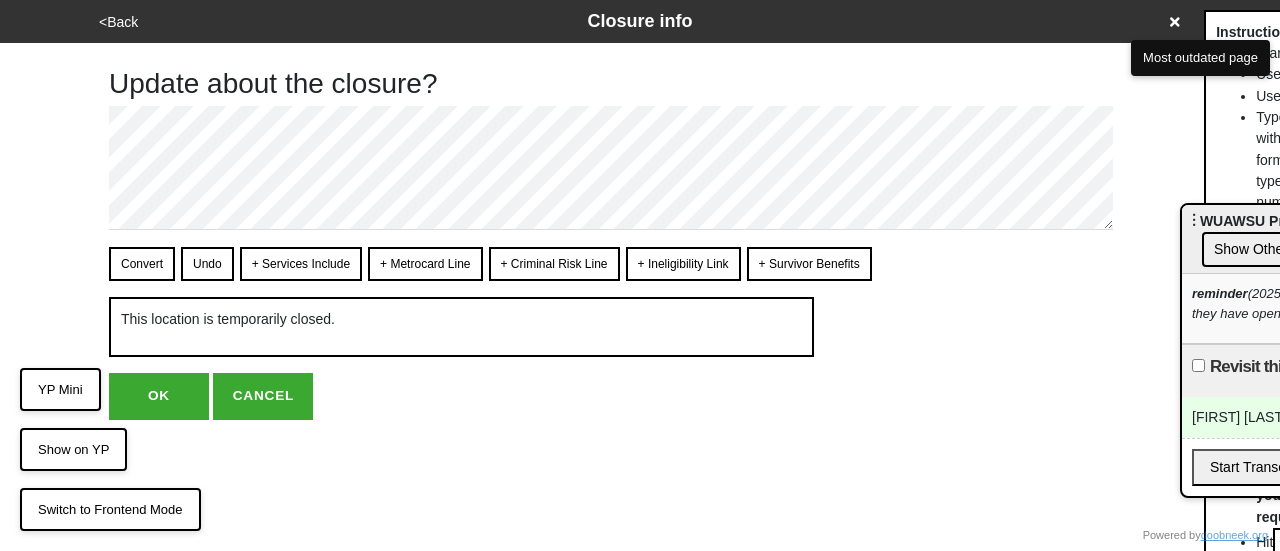 click on "OK" at bounding box center [159, 396] 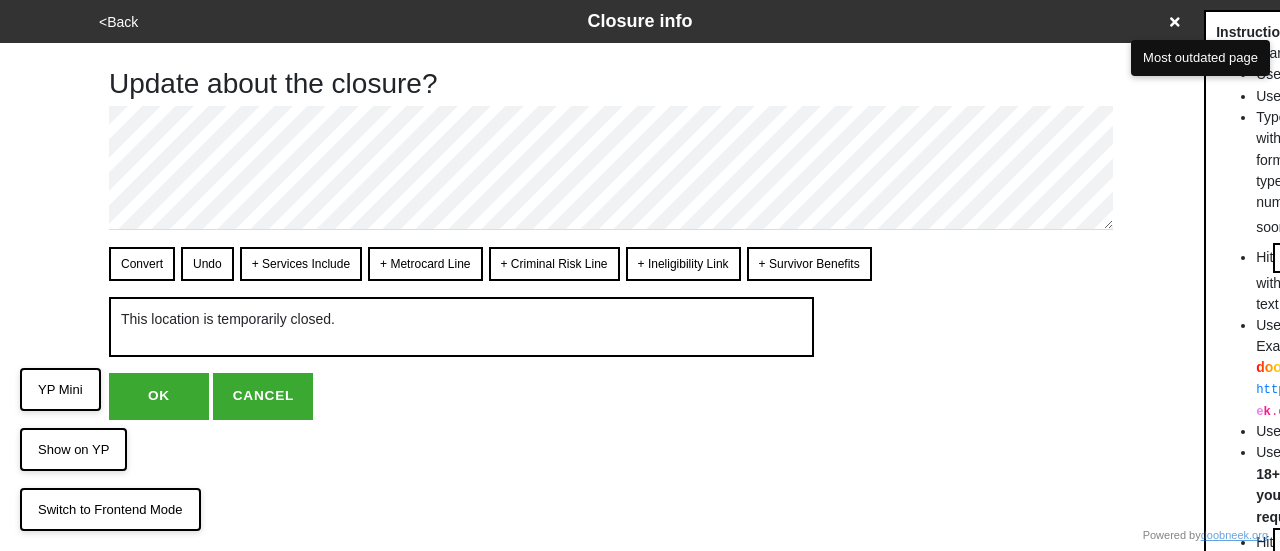 scroll, scrollTop: 0, scrollLeft: 0, axis: both 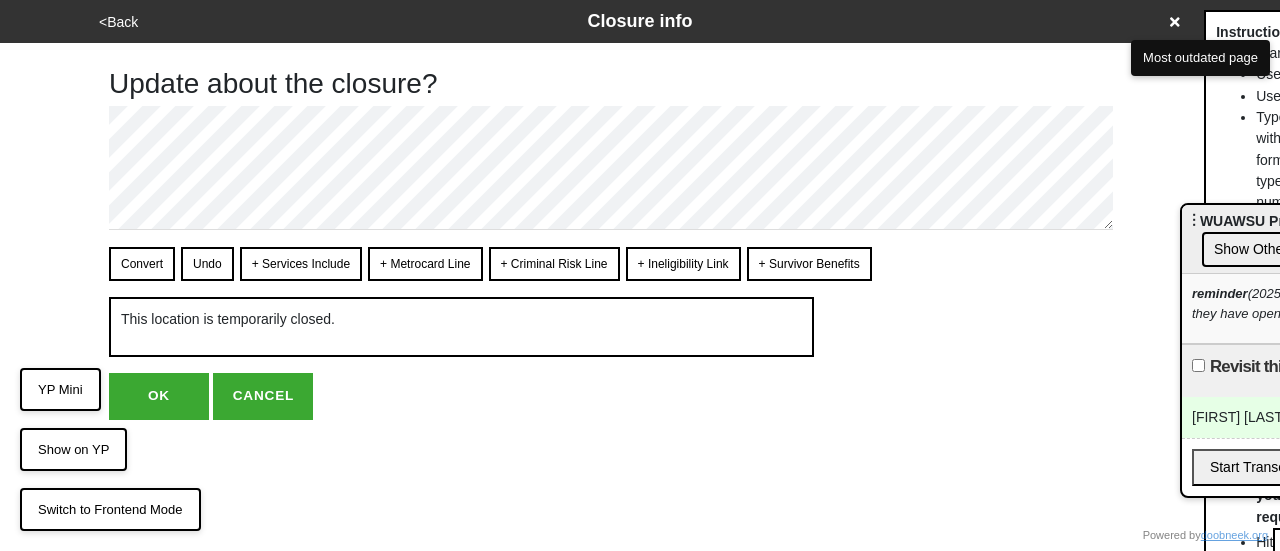click on "OK" at bounding box center [159, 396] 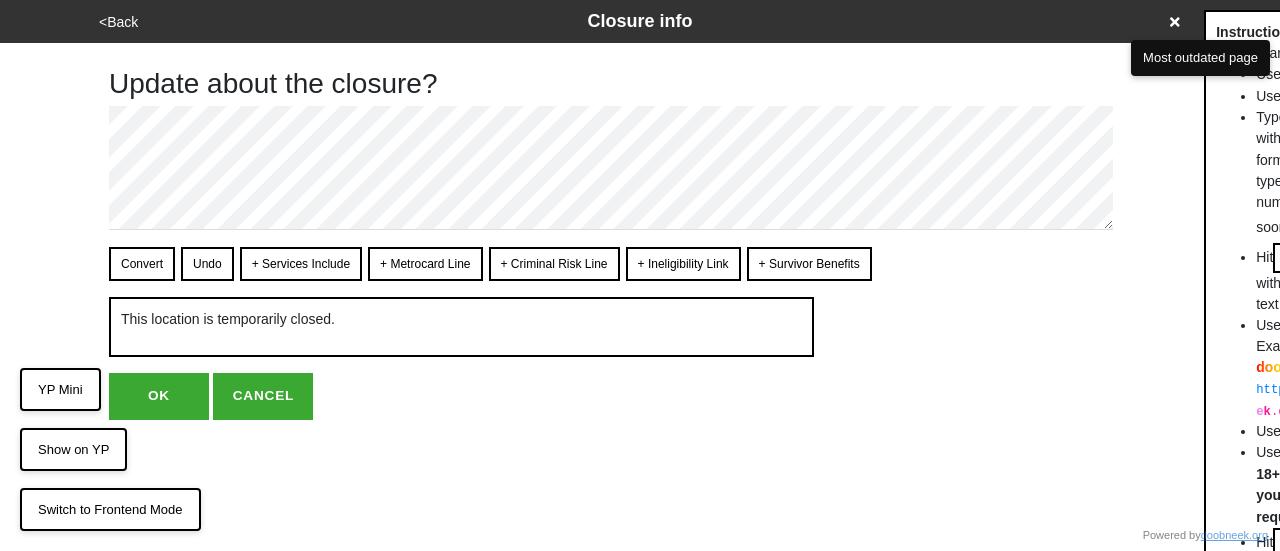scroll, scrollTop: 0, scrollLeft: 0, axis: both 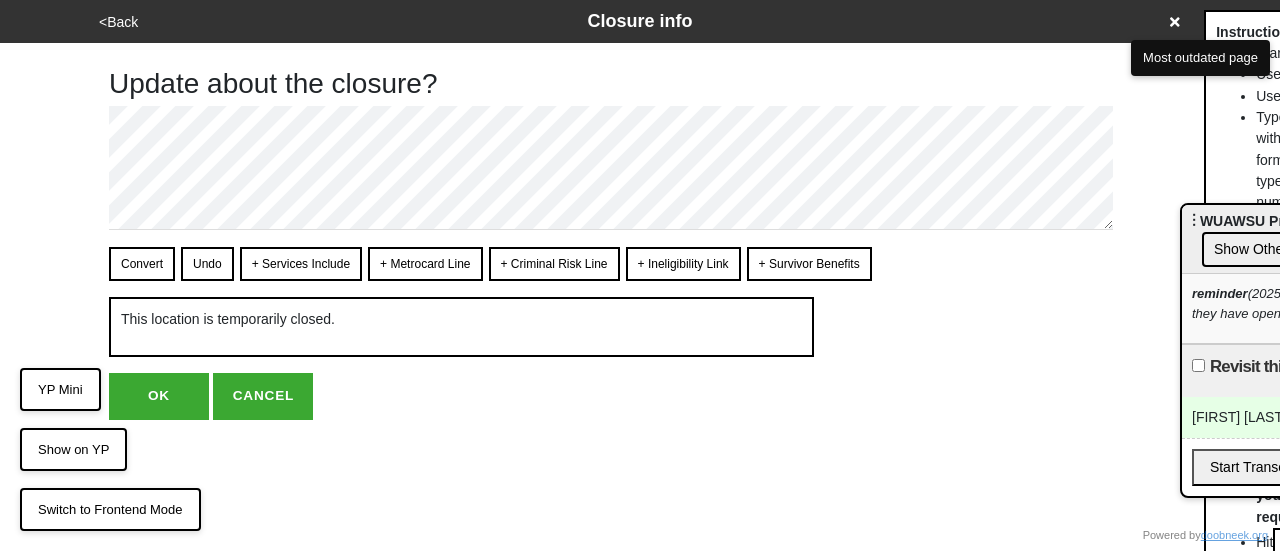 click on "OK" at bounding box center (159, 396) 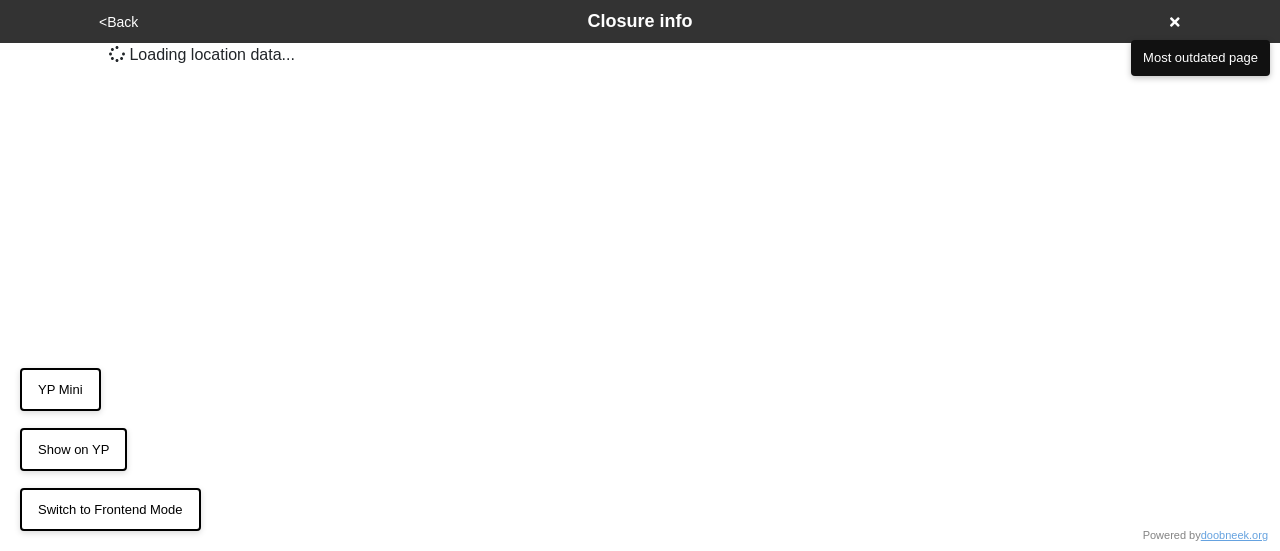 scroll, scrollTop: 0, scrollLeft: 0, axis: both 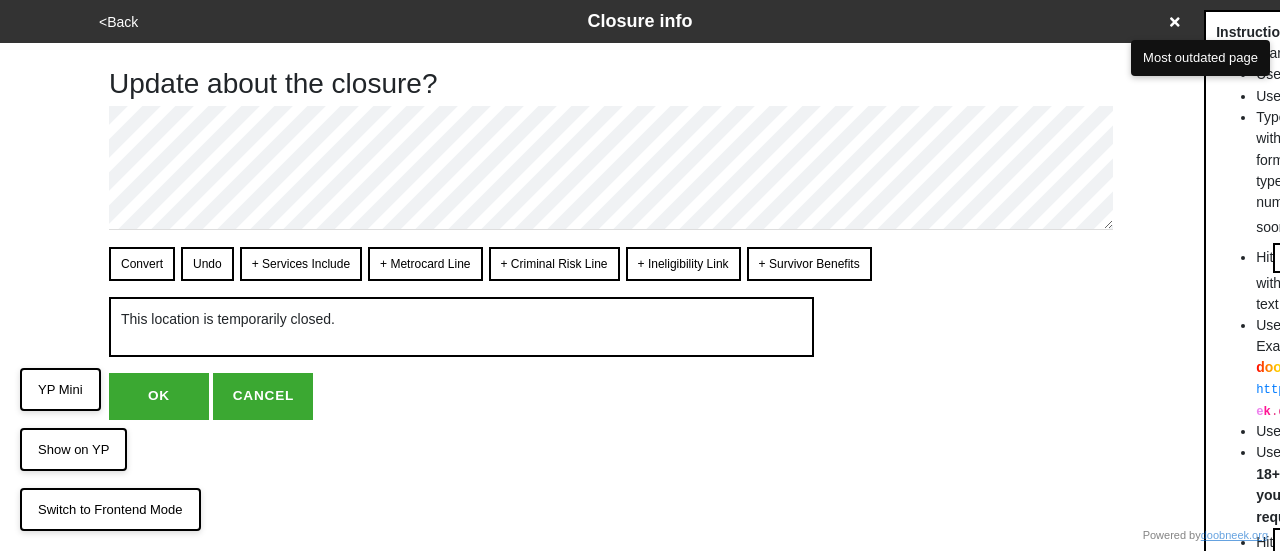 click on "OK" at bounding box center [159, 396] 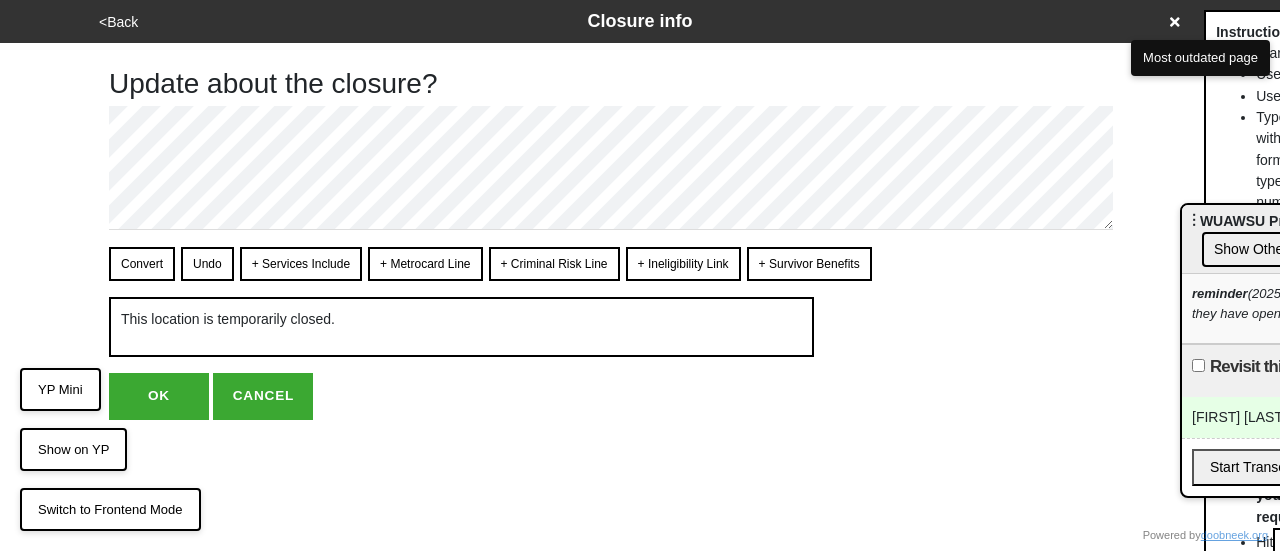 click on "OK" at bounding box center [159, 396] 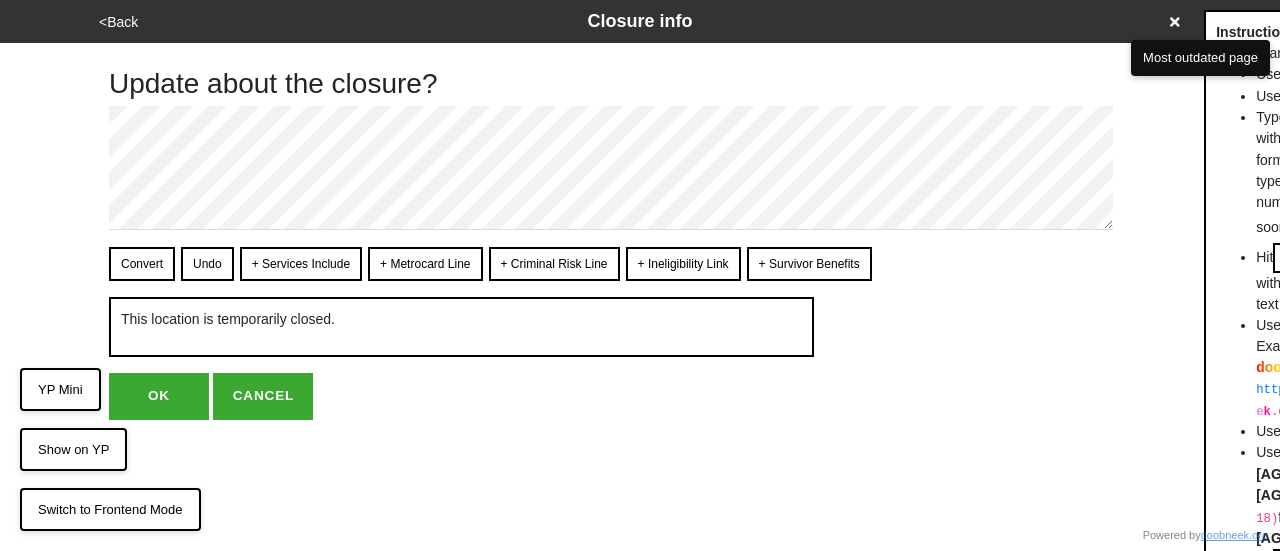 scroll, scrollTop: 0, scrollLeft: 0, axis: both 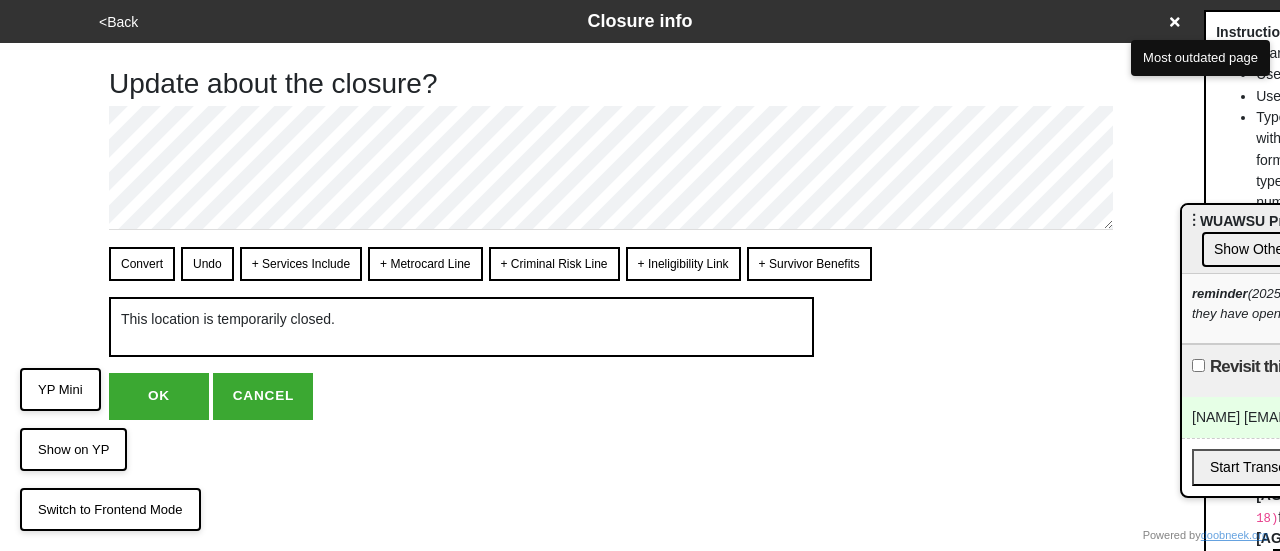click on "OK" at bounding box center [159, 396] 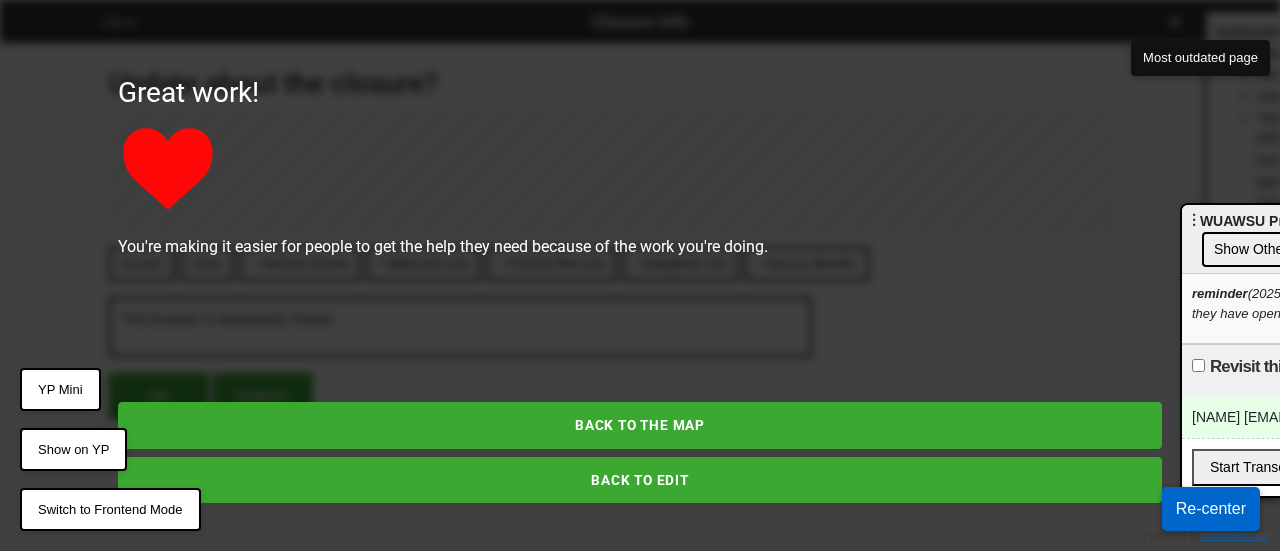 click on "BACK TO EDIT" at bounding box center [640, 480] 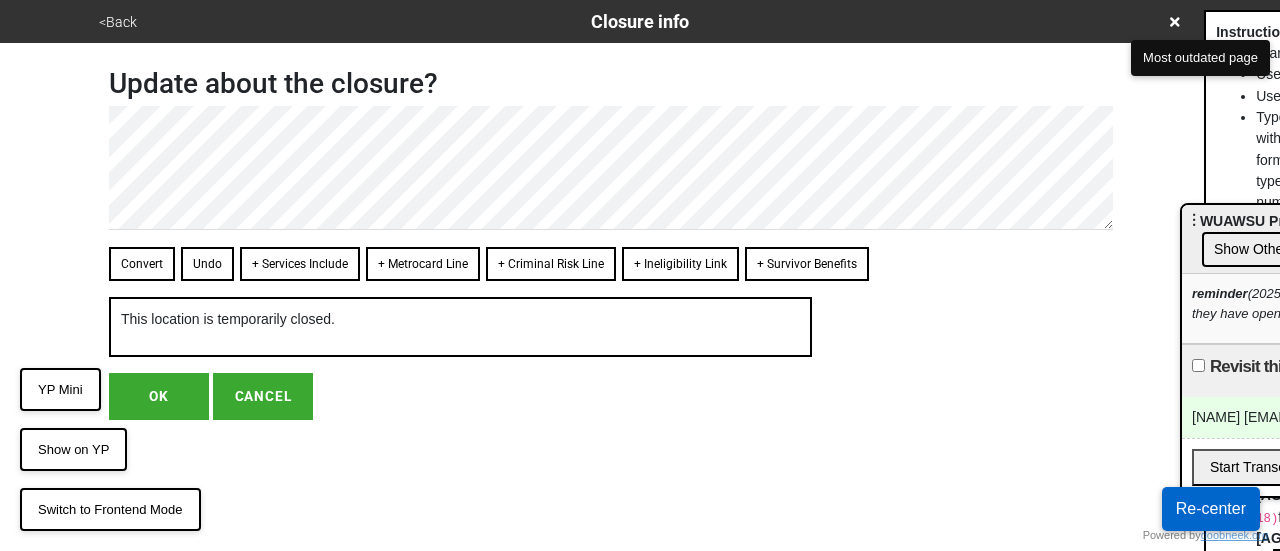 click on "OK" at bounding box center [159, 396] 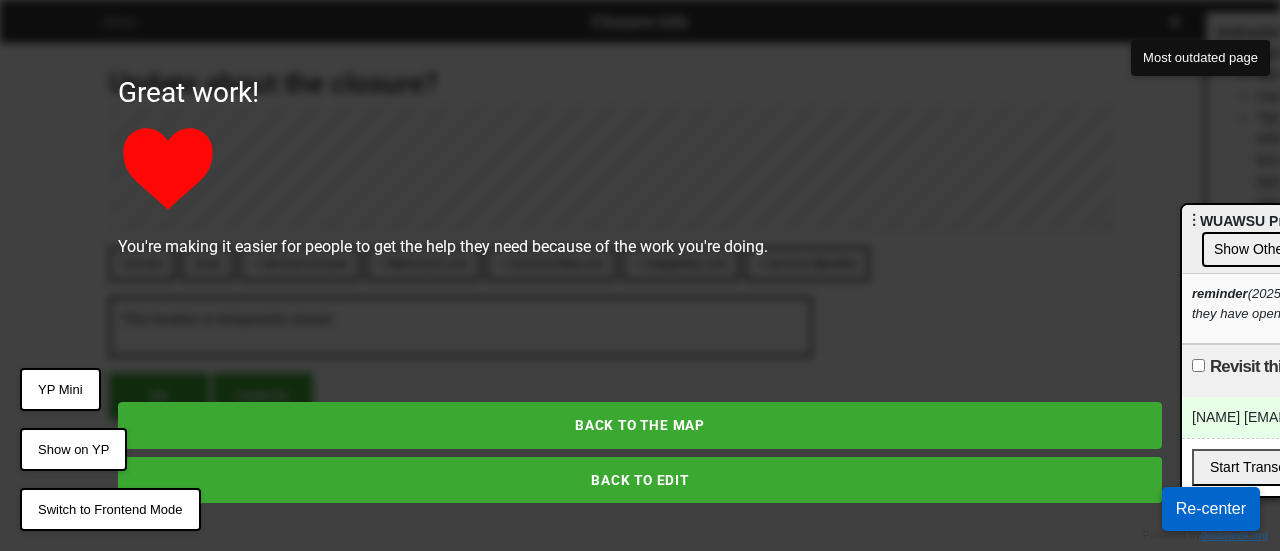 click on "BACK TO EDIT" at bounding box center (640, 480) 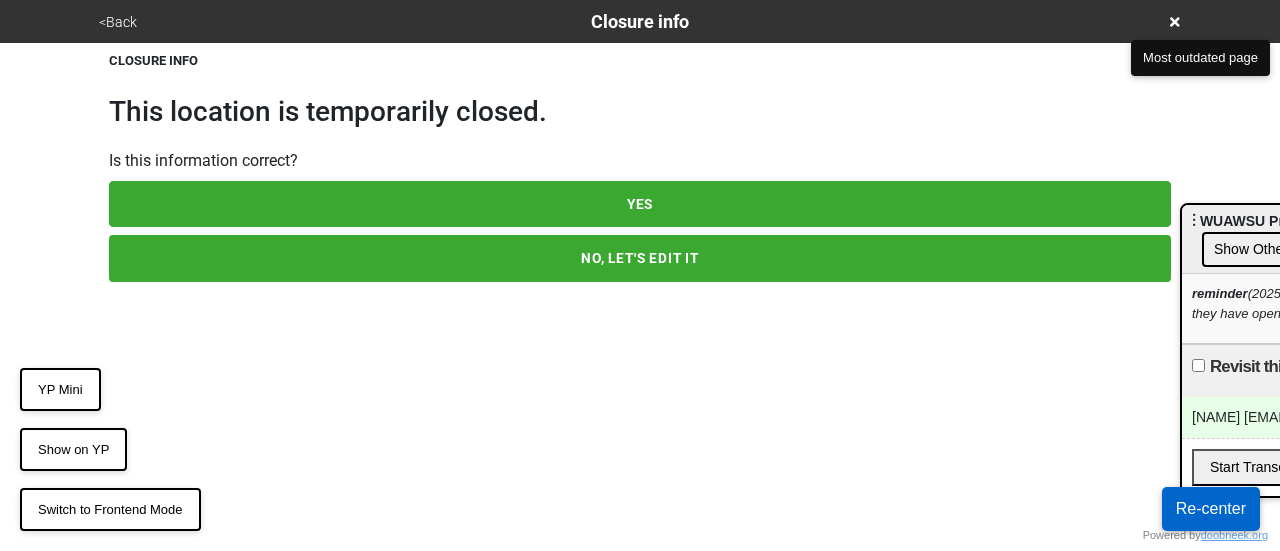 click on "NO, LET'S EDIT IT" at bounding box center (640, 258) 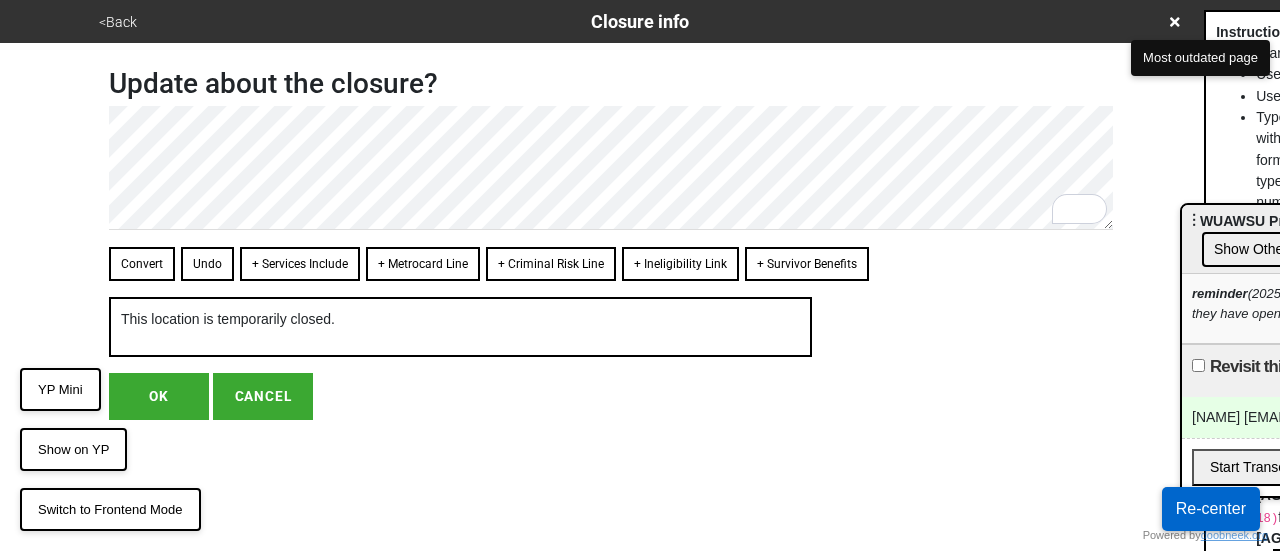 click on "OK" at bounding box center (159, 396) 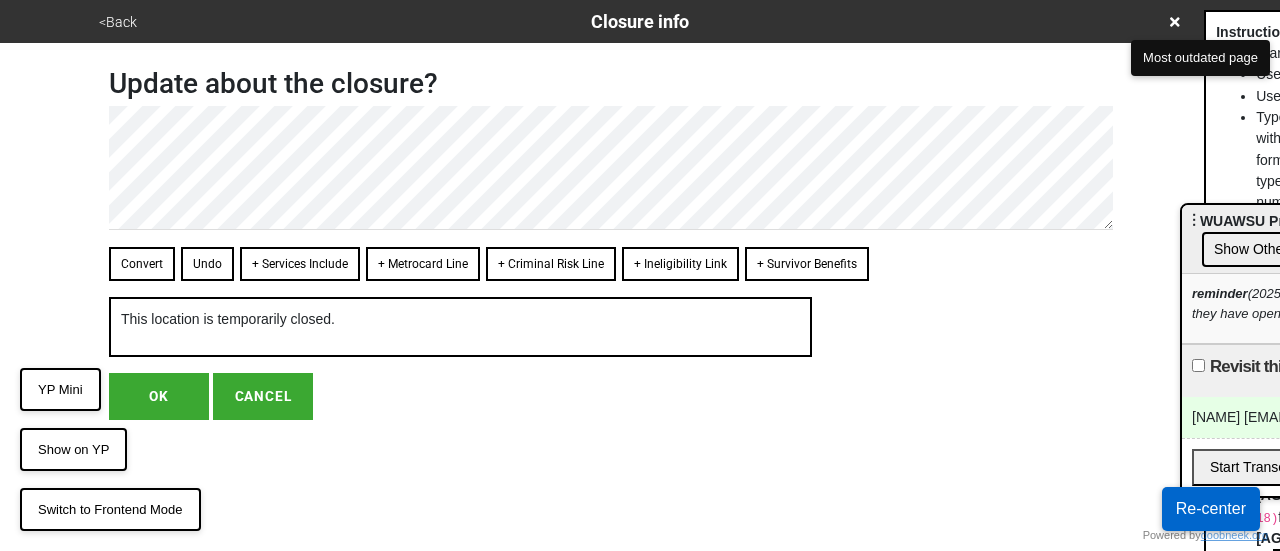 click on "OK" at bounding box center (159, 396) 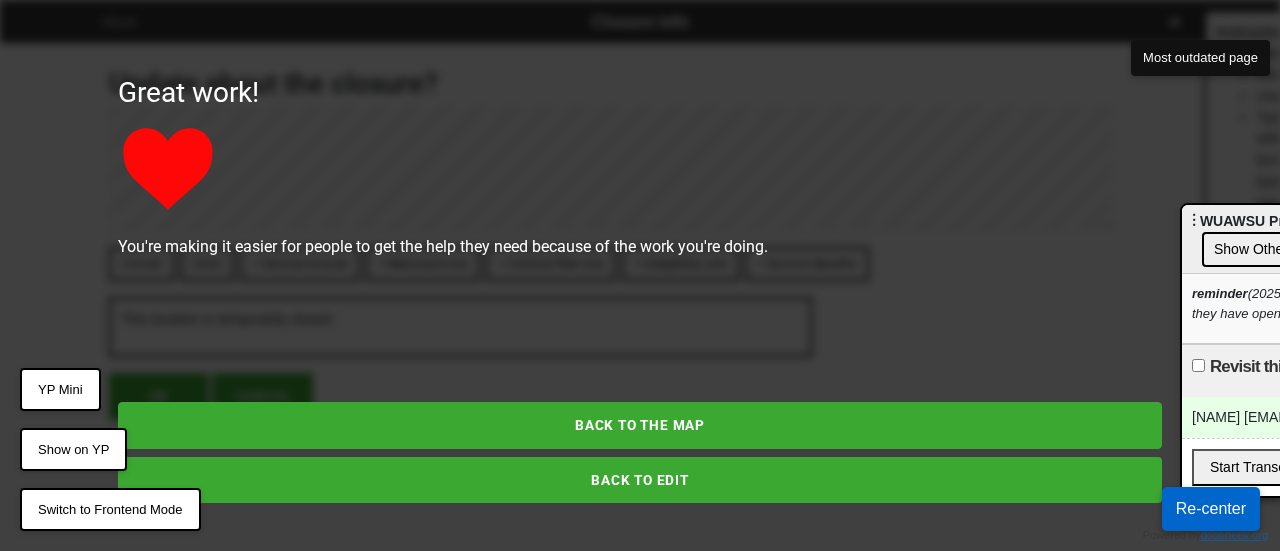 drag, startPoint x: 514, startPoint y: 476, endPoint x: 496, endPoint y: 459, distance: 24.758837 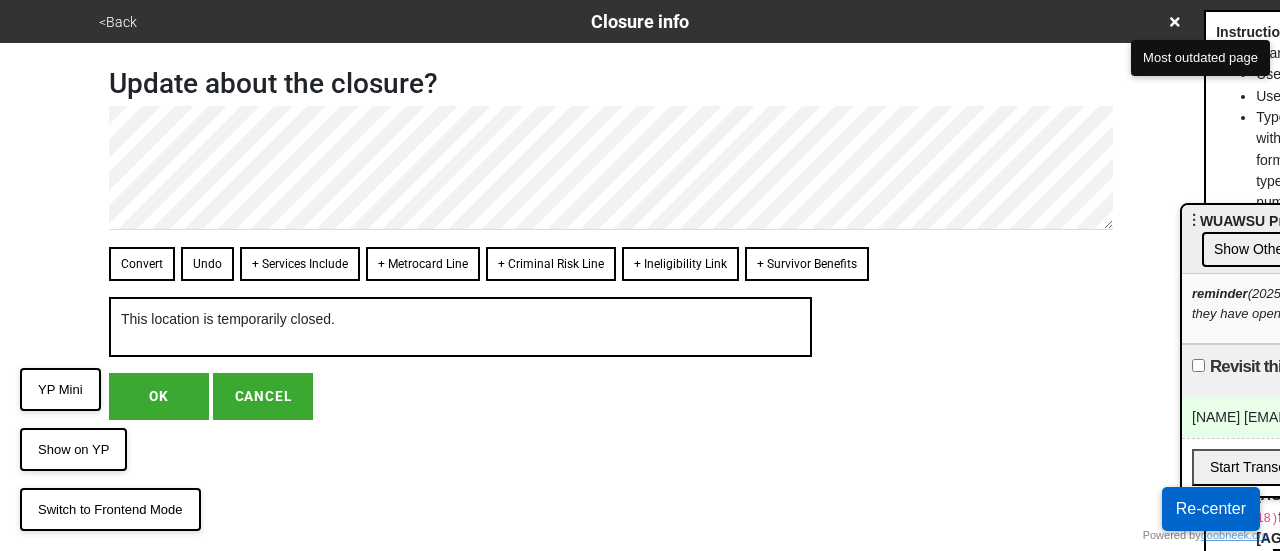 click on "OK" at bounding box center (159, 396) 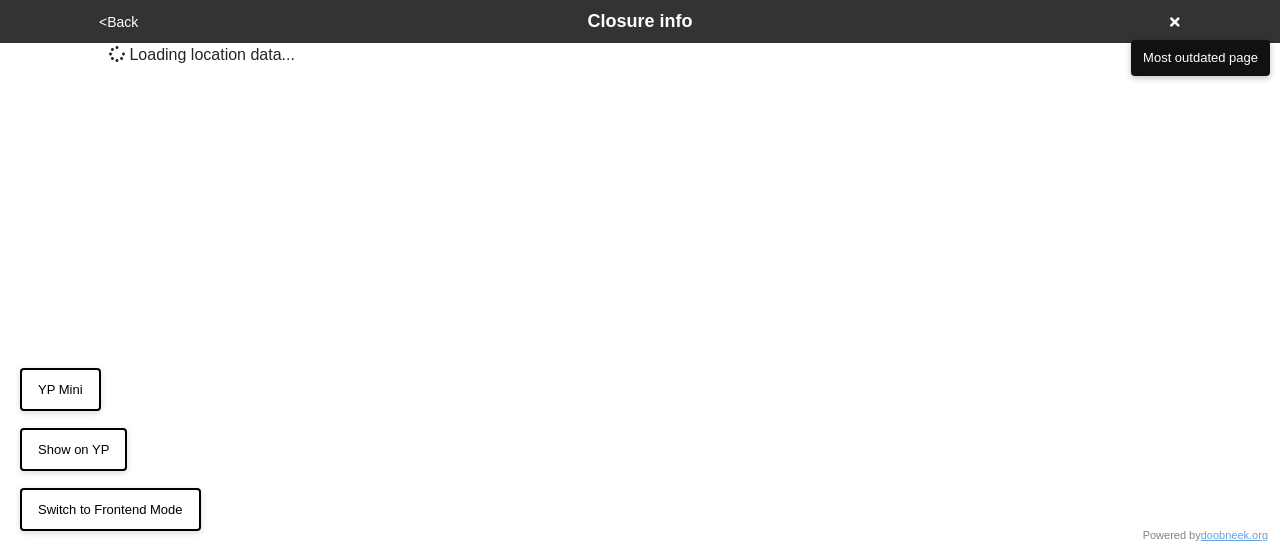 scroll, scrollTop: 0, scrollLeft: 0, axis: both 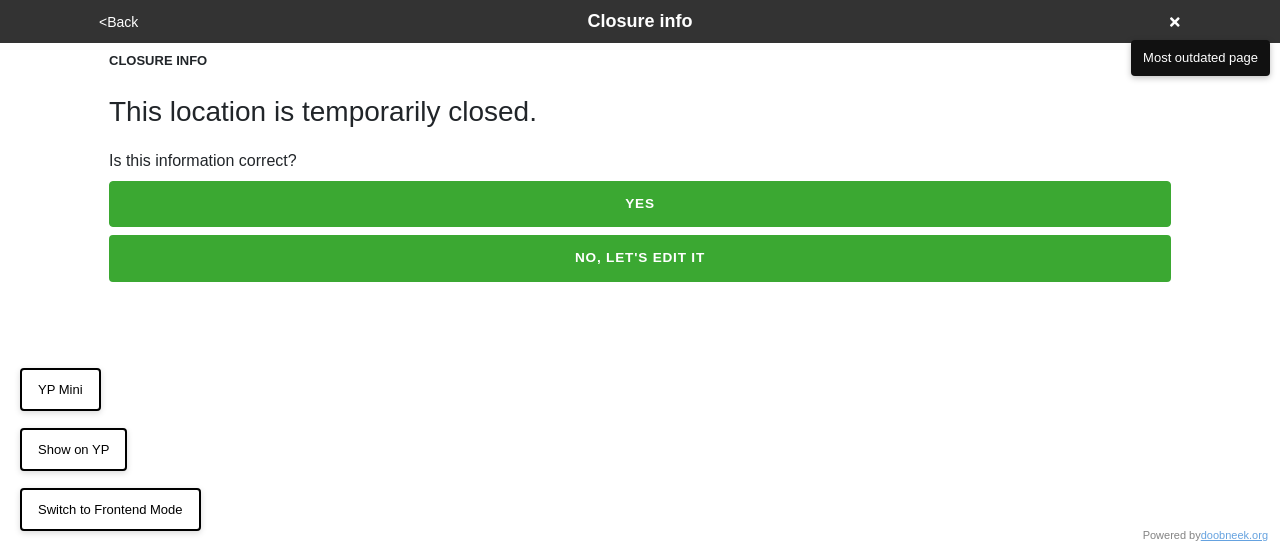 click on "NO, LET'S EDIT IT" at bounding box center [640, 258] 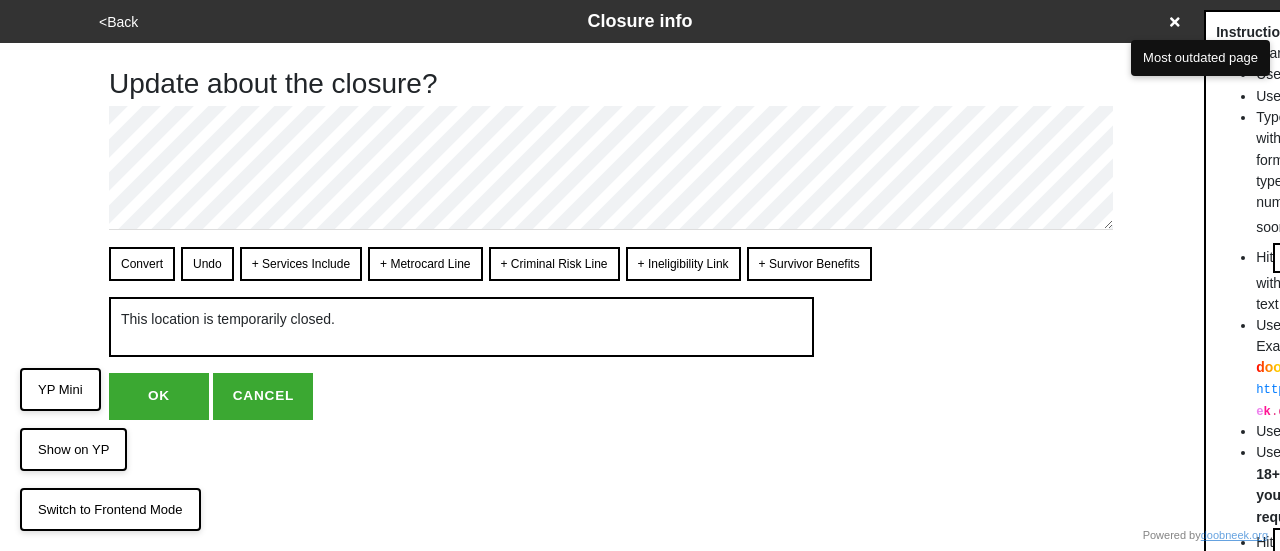 scroll, scrollTop: 0, scrollLeft: 0, axis: both 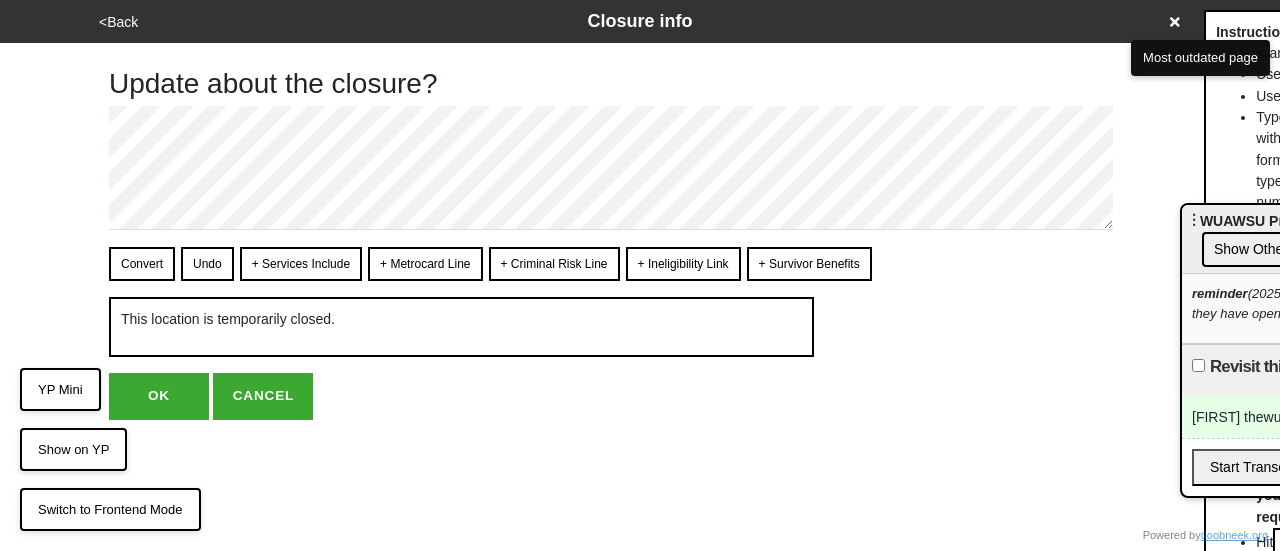click on "OK" at bounding box center (159, 396) 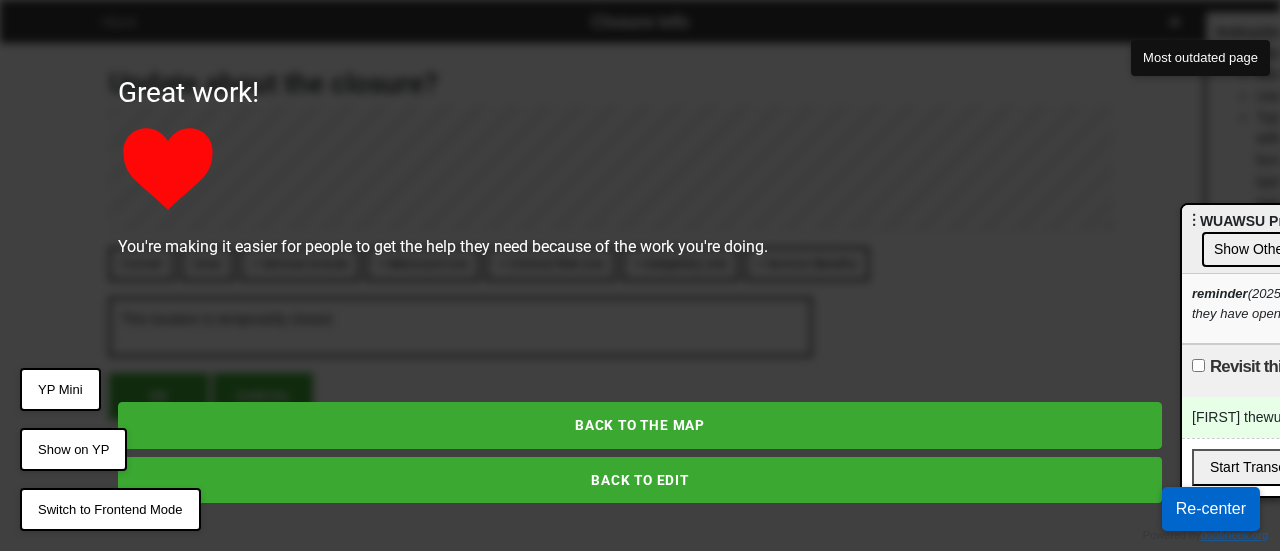 click on "BACK TO EDIT" at bounding box center (640, 480) 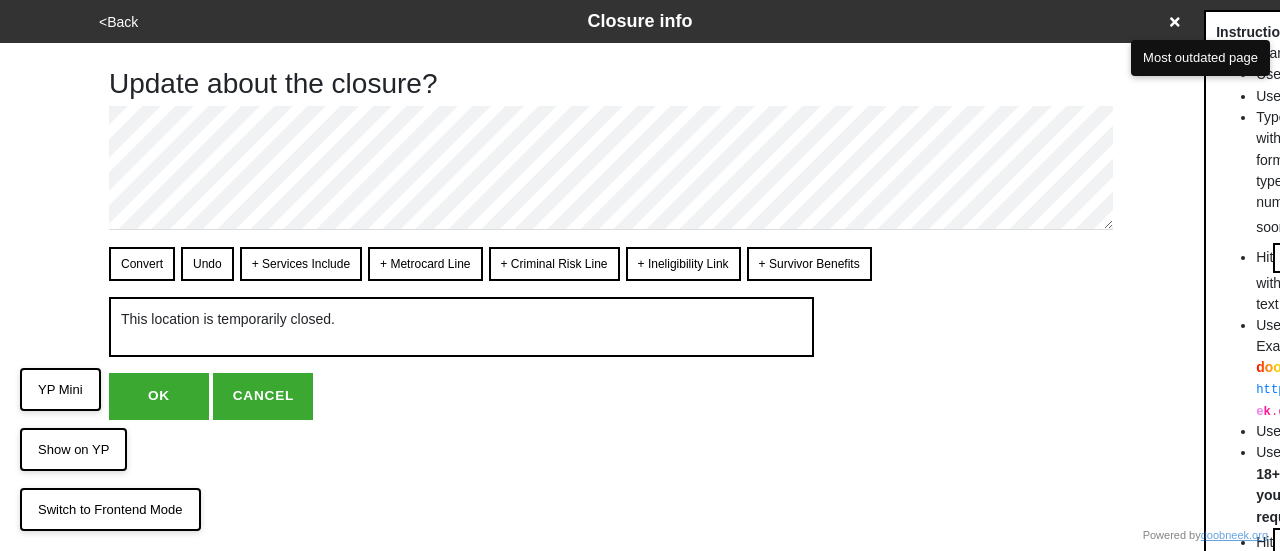 scroll, scrollTop: 0, scrollLeft: 0, axis: both 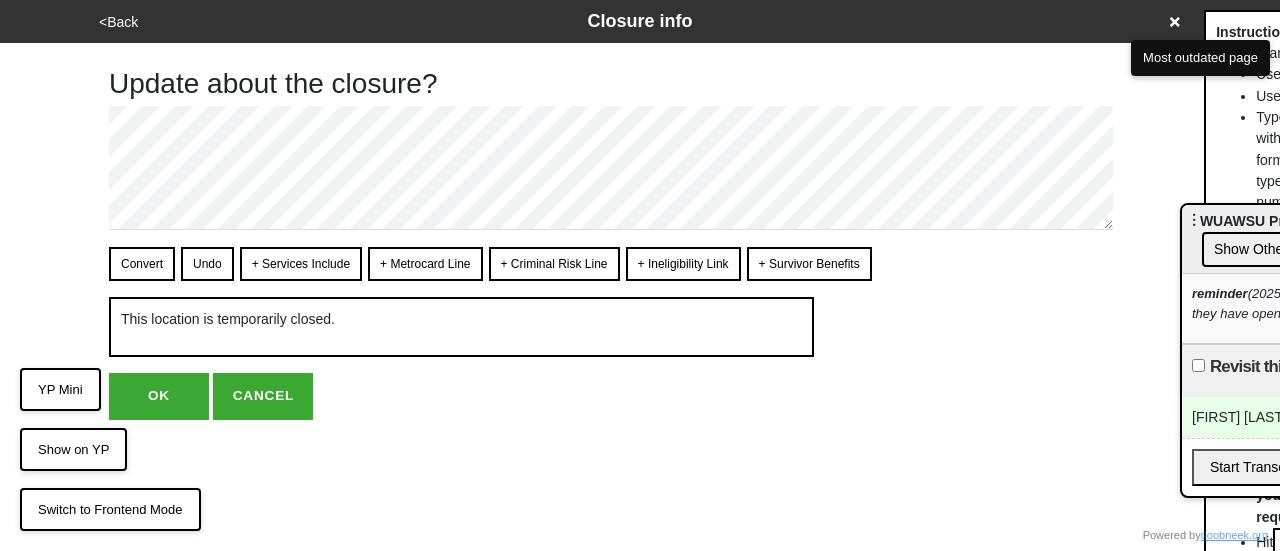 click on "OK" at bounding box center [159, 396] 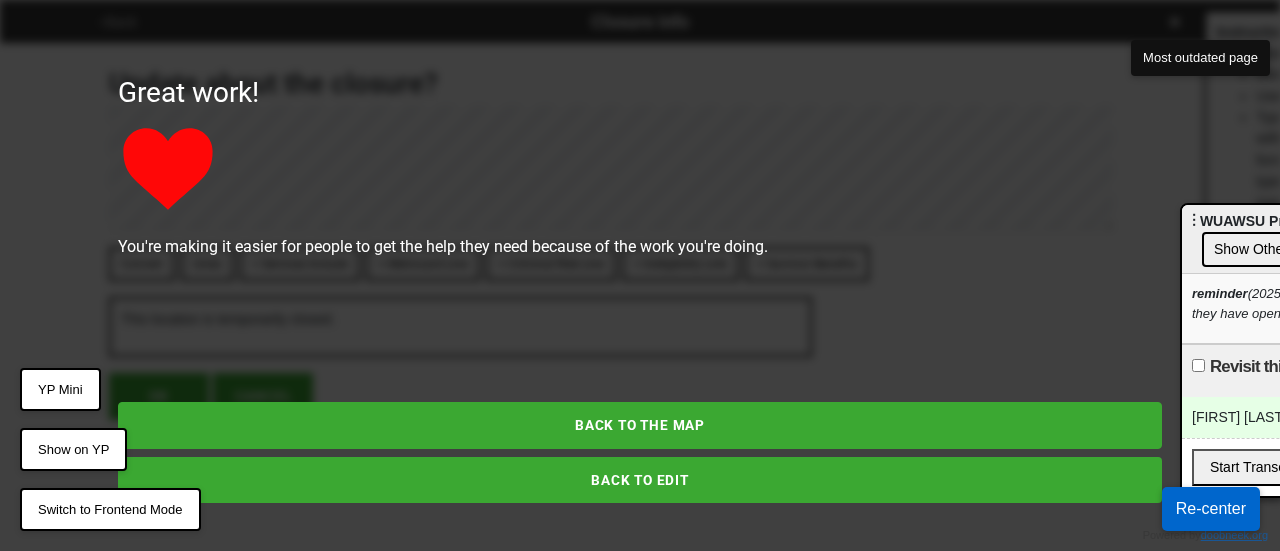 click on "BACK TO EDIT" at bounding box center [640, 480] 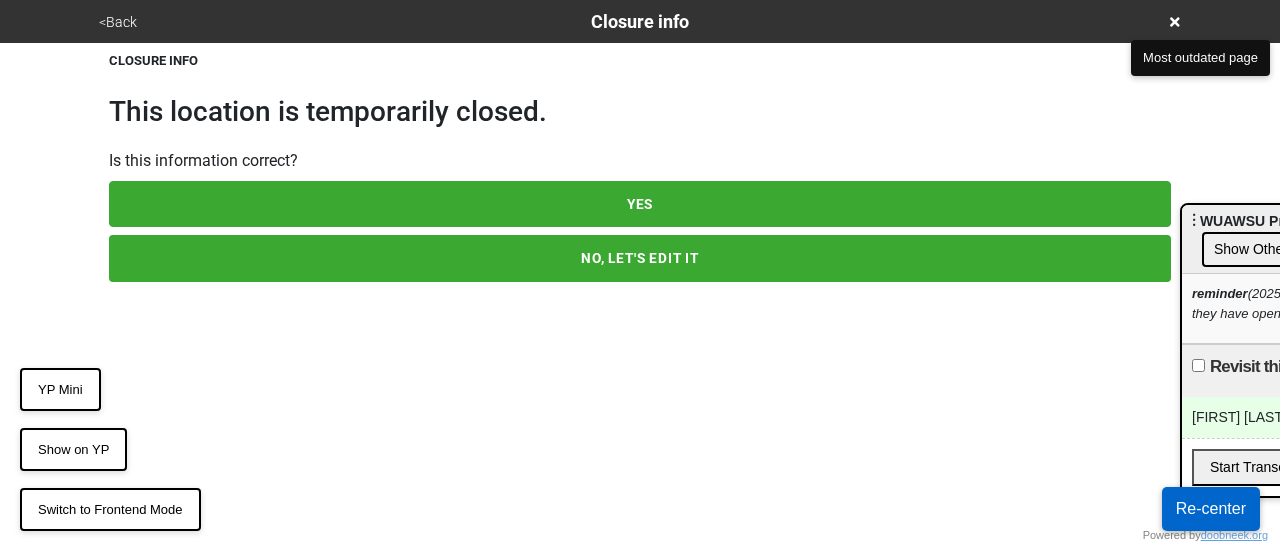 click on "<Back" at bounding box center (118, 22) 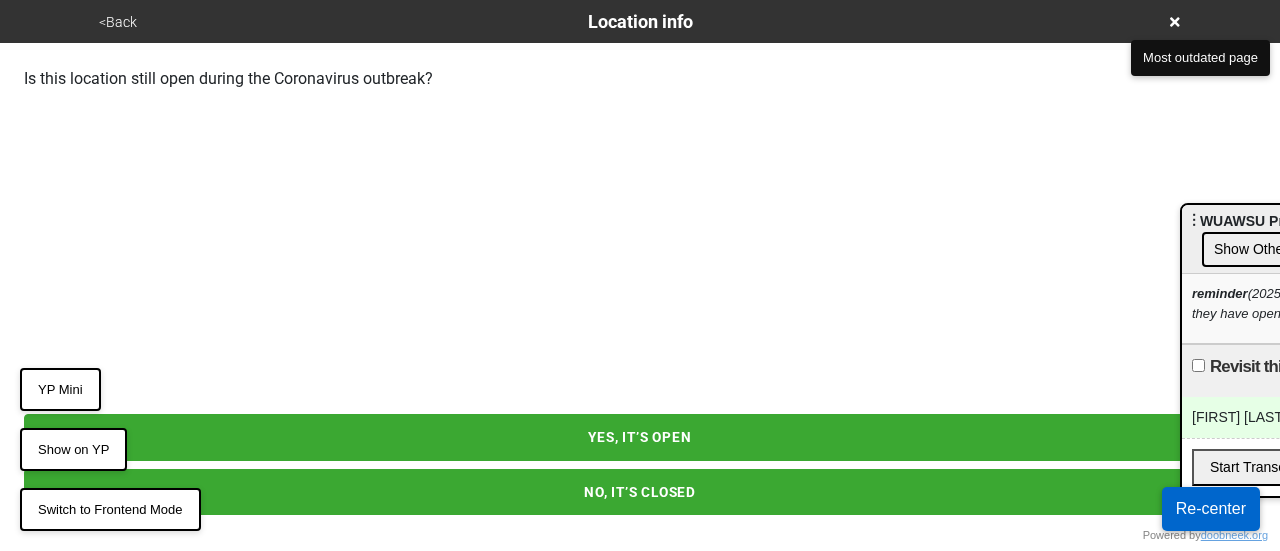 click on "NO, IT’S CLOSED" at bounding box center [640, 492] 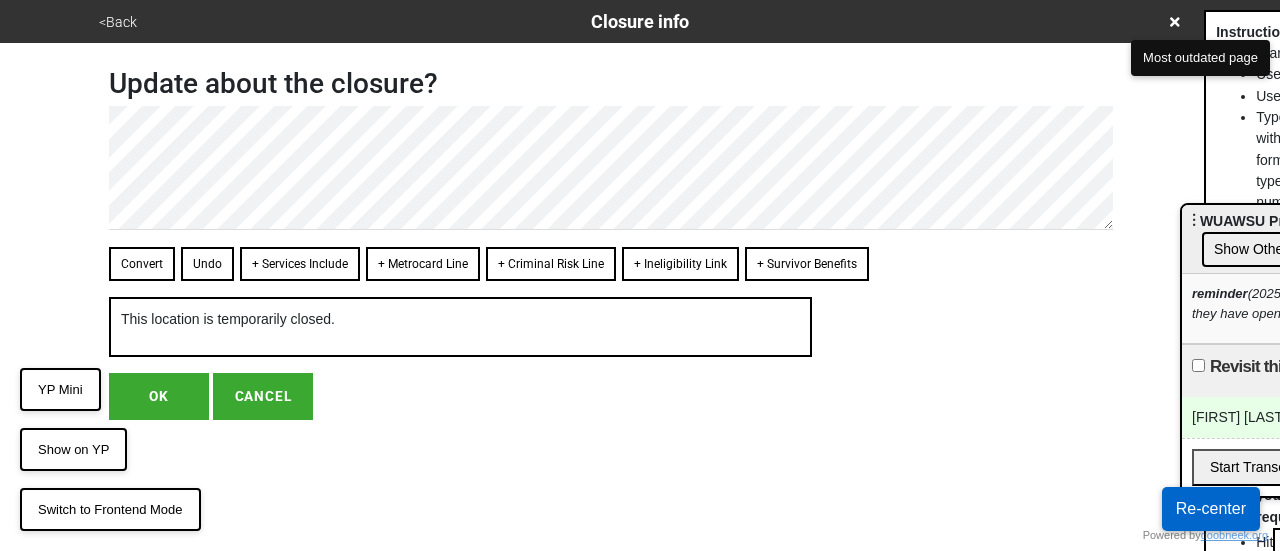 click on "OK" at bounding box center [159, 396] 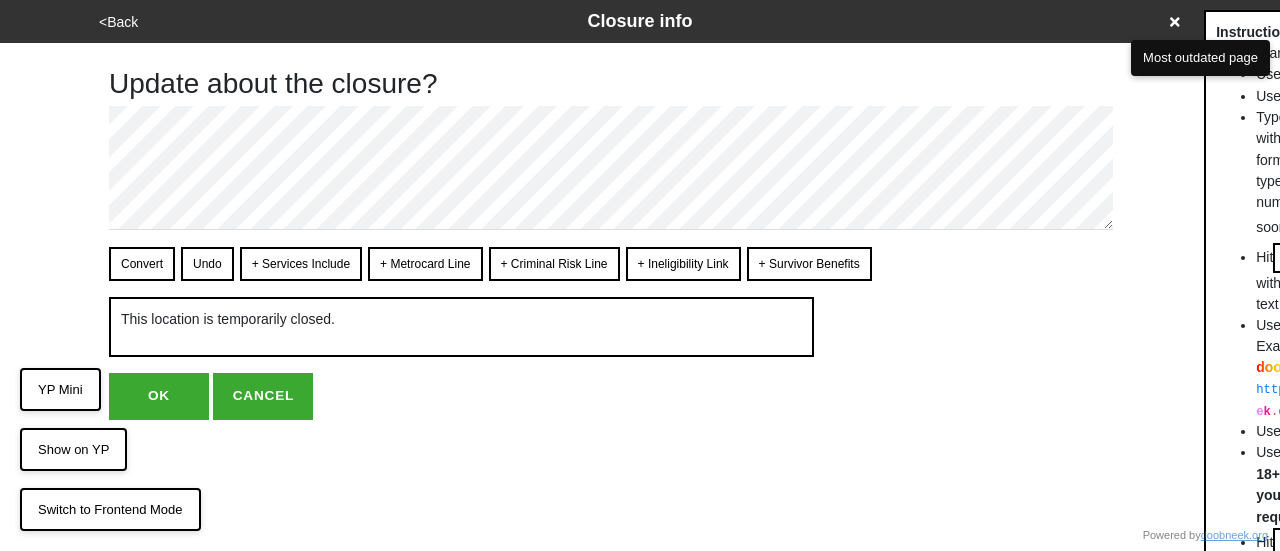 scroll, scrollTop: 0, scrollLeft: 0, axis: both 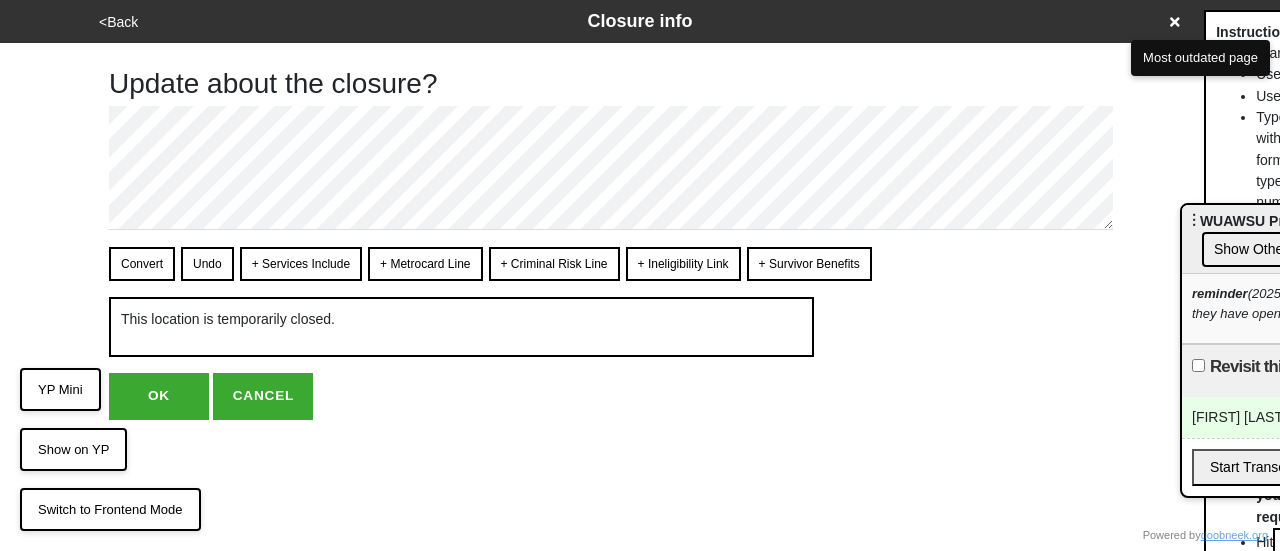 click on "OK" at bounding box center [159, 396] 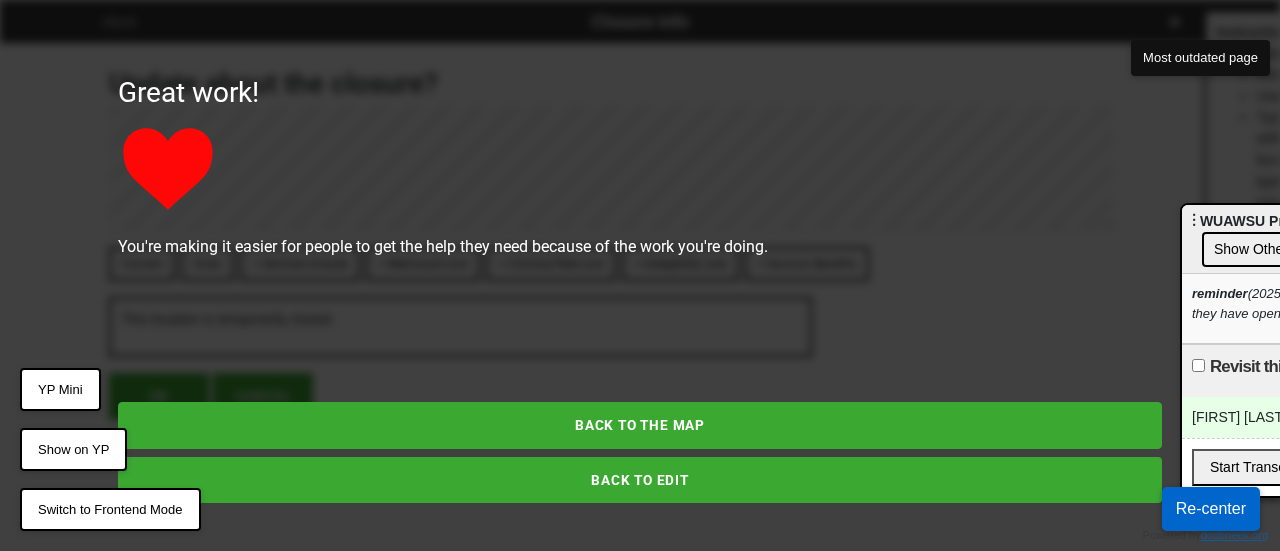 click on "BACK TO EDIT" at bounding box center (640, 480) 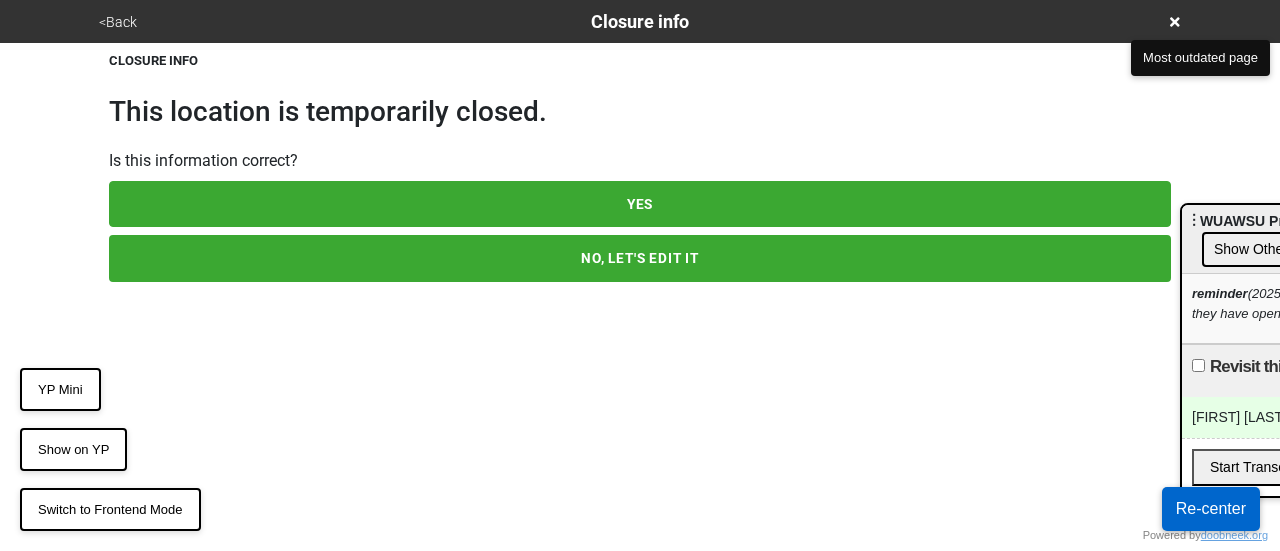 click on "NO, LET'S EDIT IT" at bounding box center [640, 258] 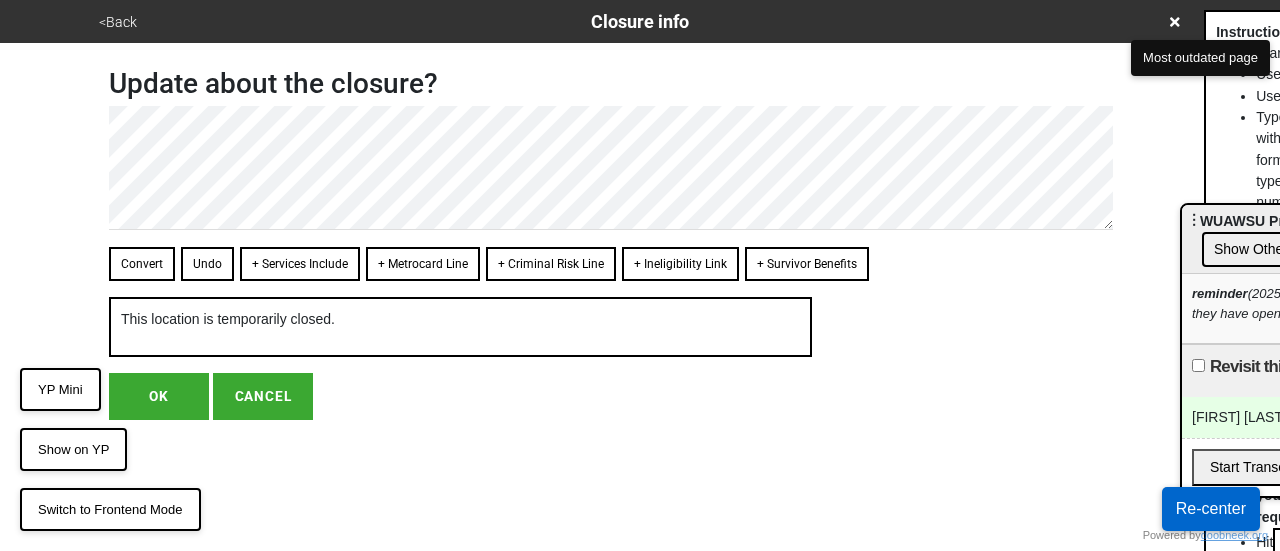 click on "OK" at bounding box center [159, 396] 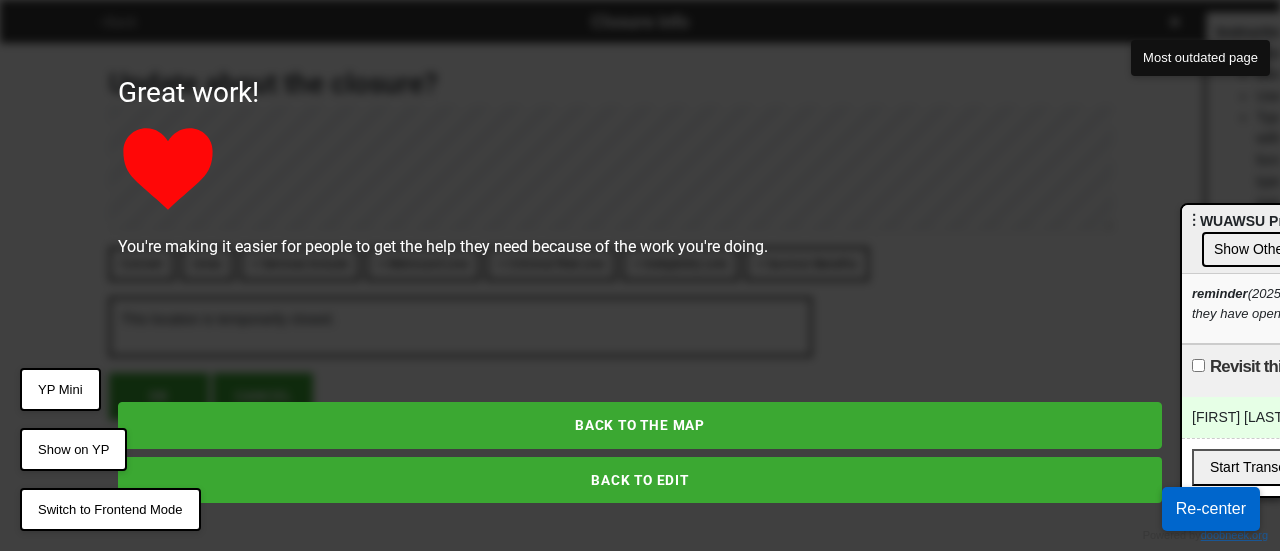 click on "BACK TO EDIT" at bounding box center [640, 480] 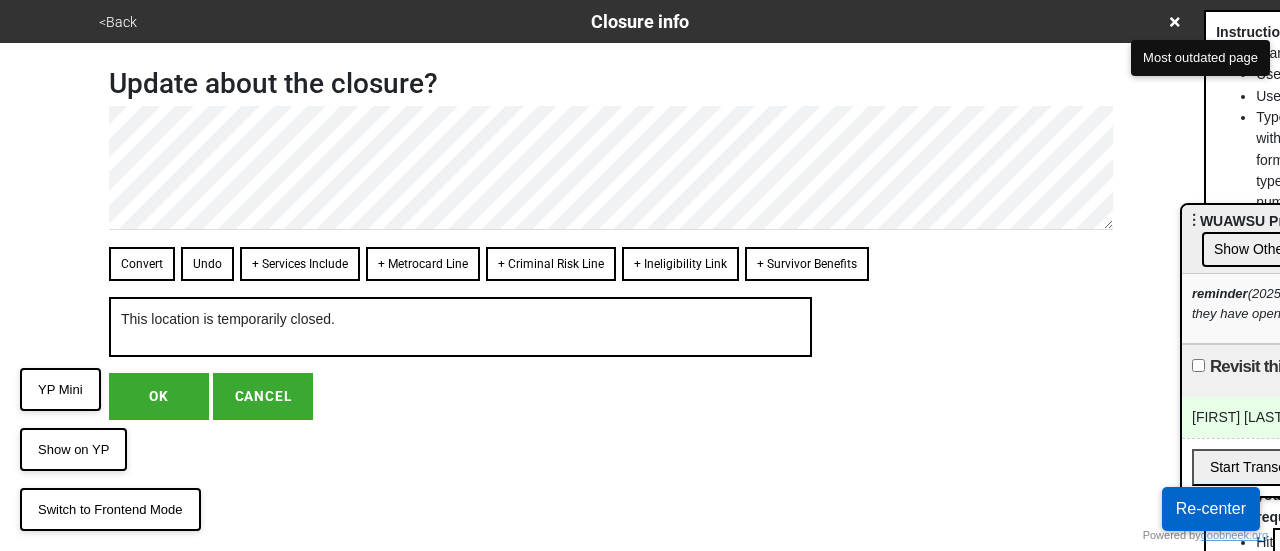 click on "OK" at bounding box center [159, 396] 